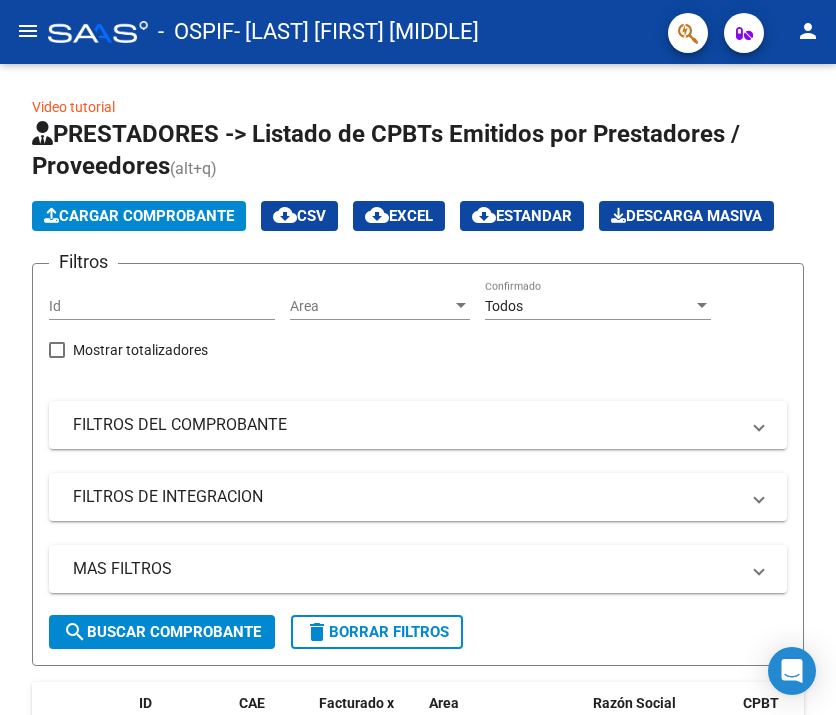 scroll, scrollTop: 0, scrollLeft: 0, axis: both 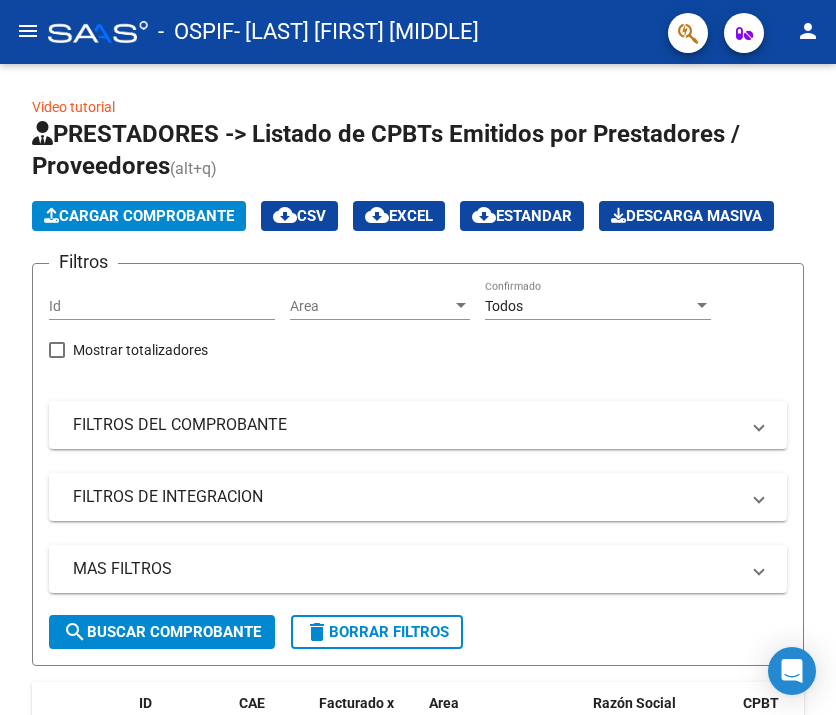 click on "menu" 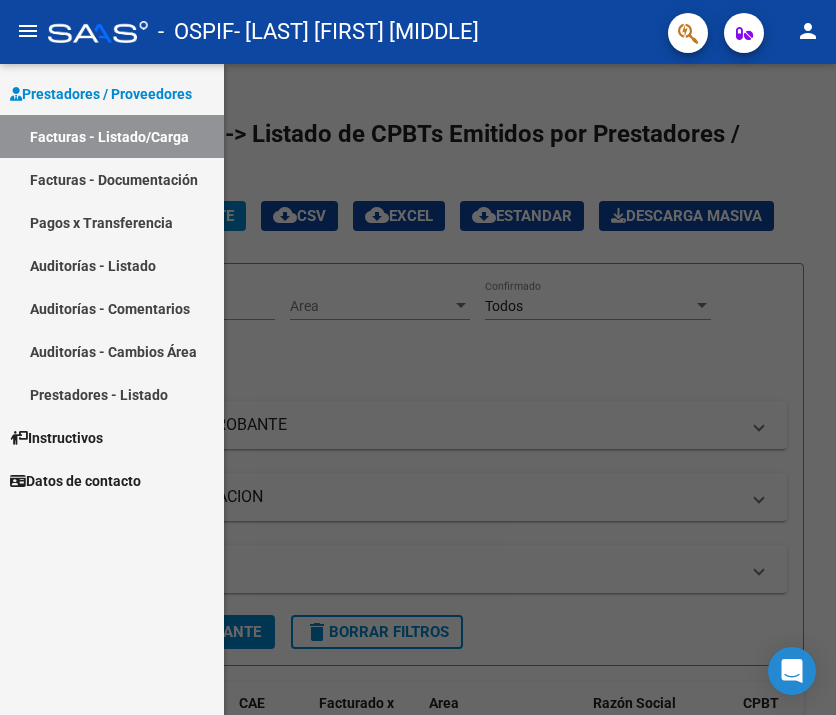 click on "Facturas - Listado/Carga" at bounding box center (112, 136) 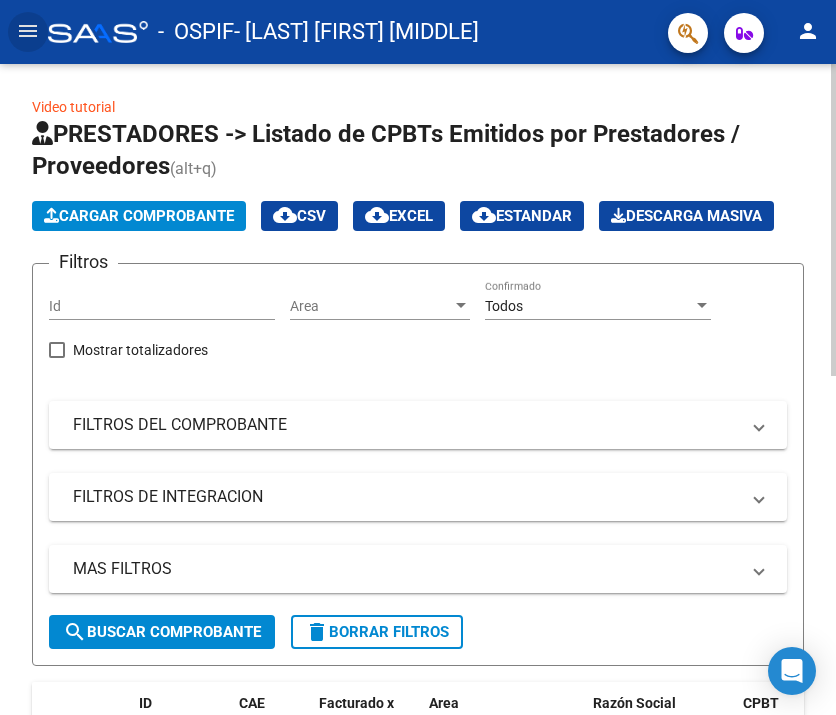 click on "Cargar Comprobante" 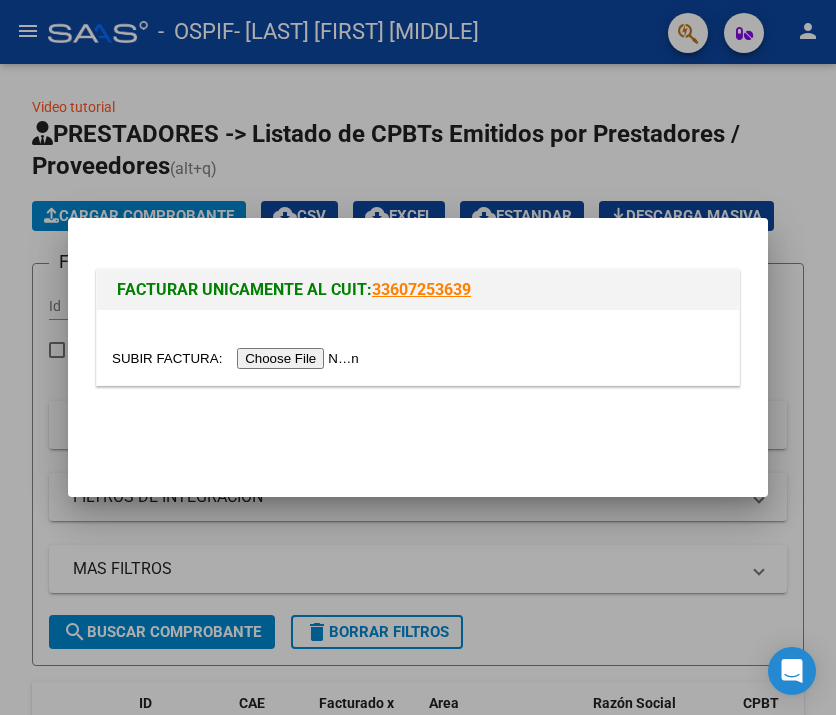 click on "FACTURAR UNICAMENTE AL CUIT:   33607253639" at bounding box center [418, 290] 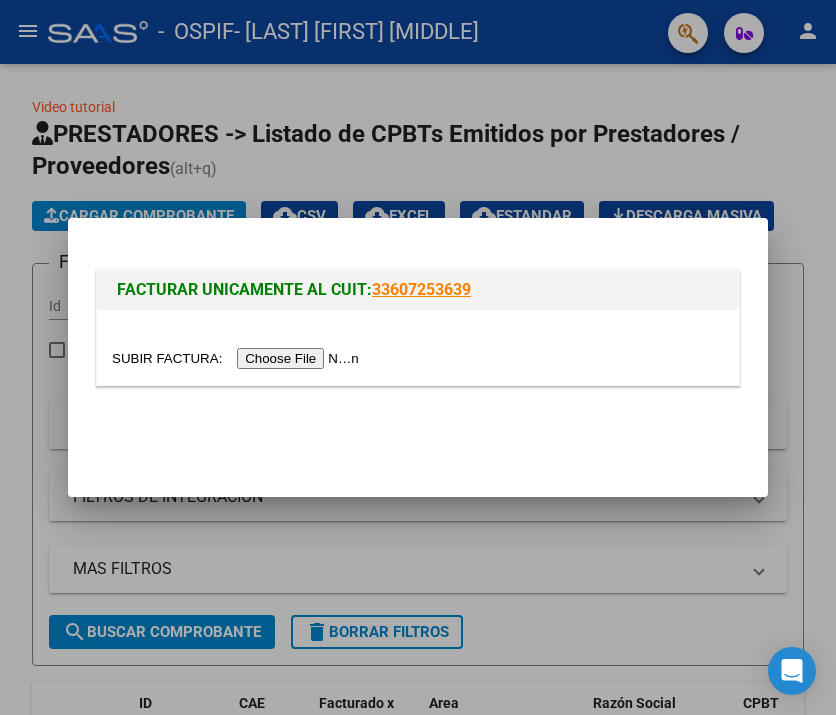click at bounding box center (238, 358) 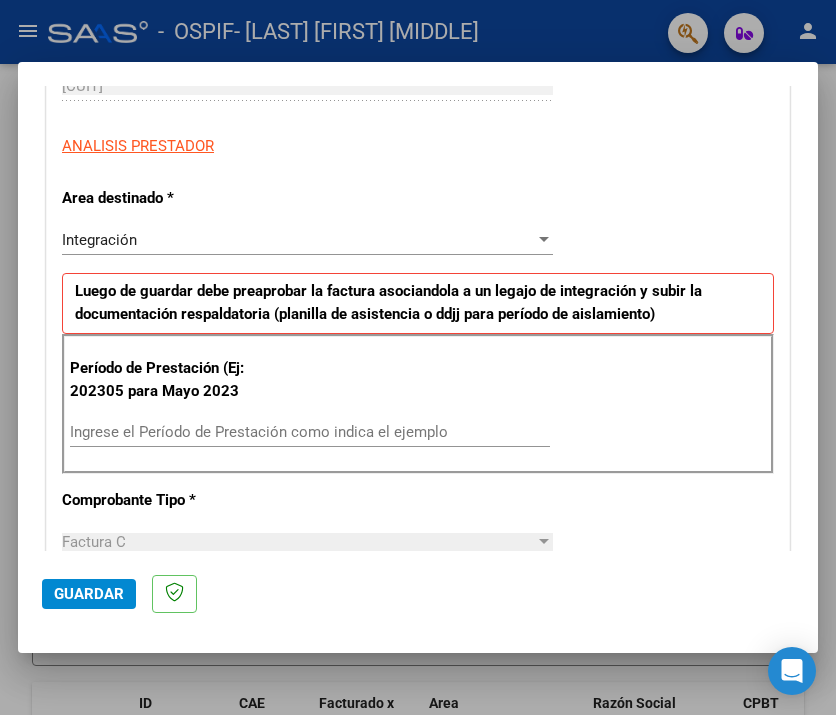 scroll, scrollTop: 347, scrollLeft: 0, axis: vertical 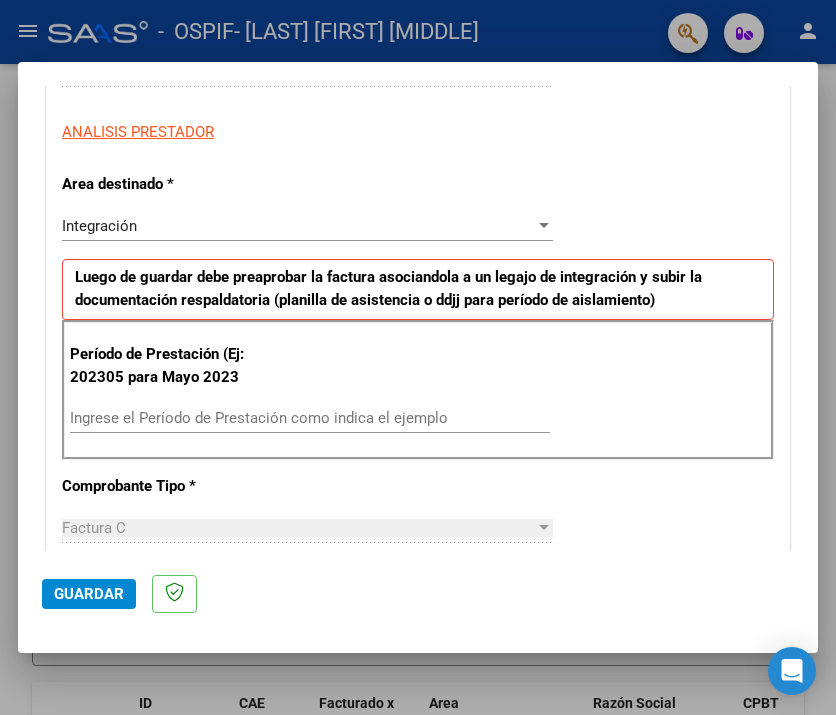 click on "Ingrese el Período de Prestación como indica el ejemplo" at bounding box center [310, 418] 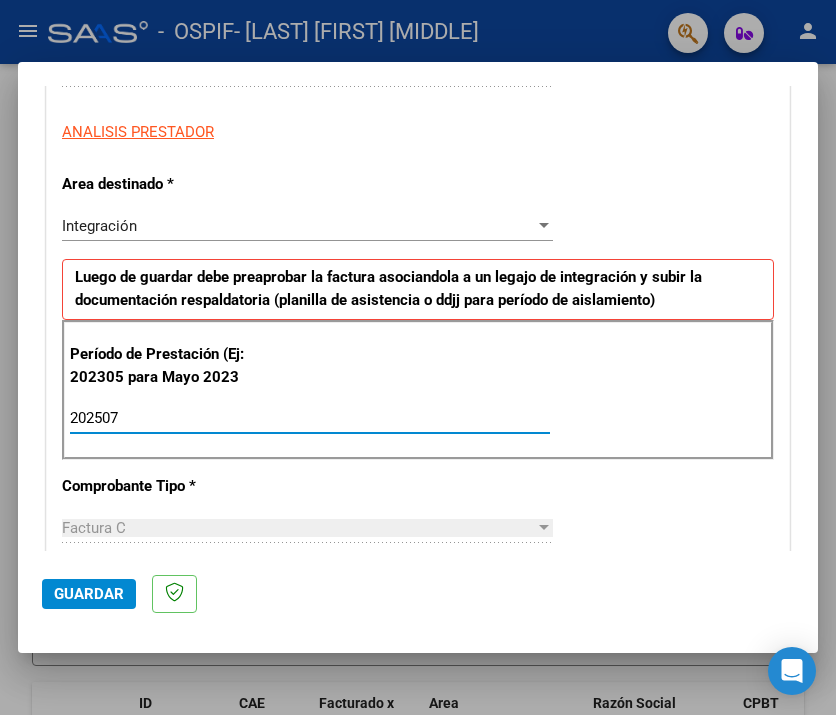 type on "202507" 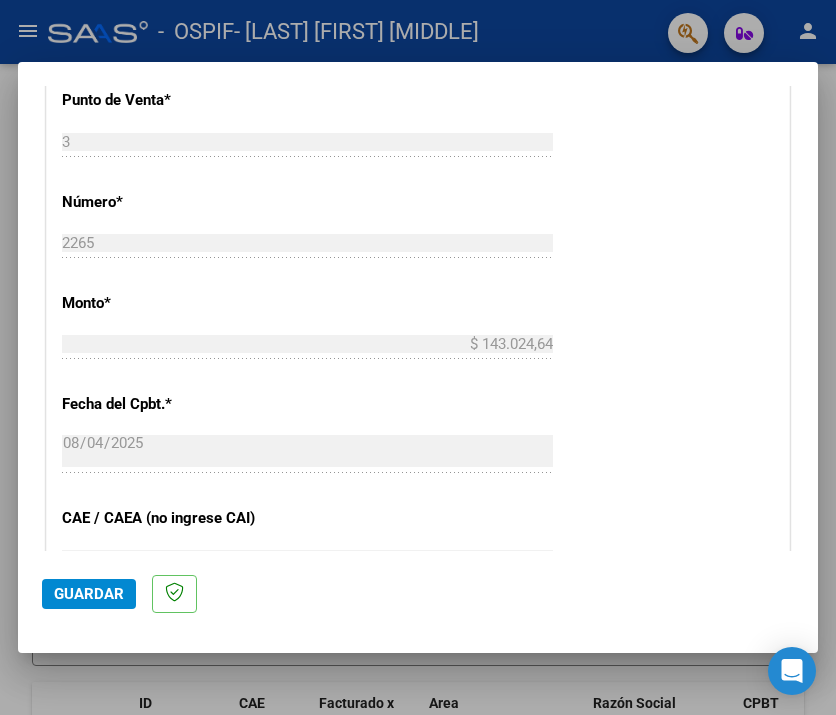 scroll, scrollTop: 960, scrollLeft: 0, axis: vertical 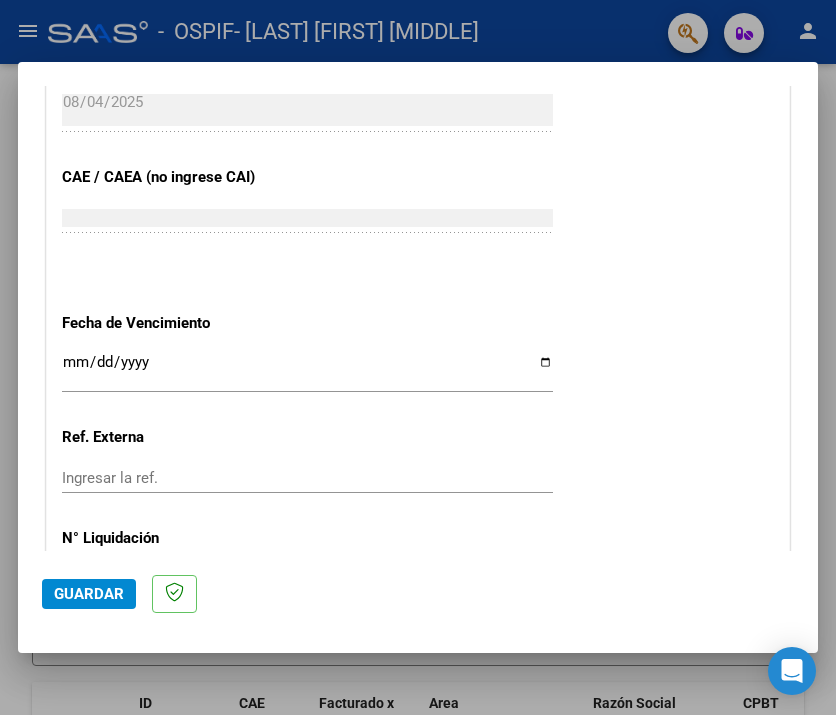 click on "Ingresar la fecha" at bounding box center [307, 370] 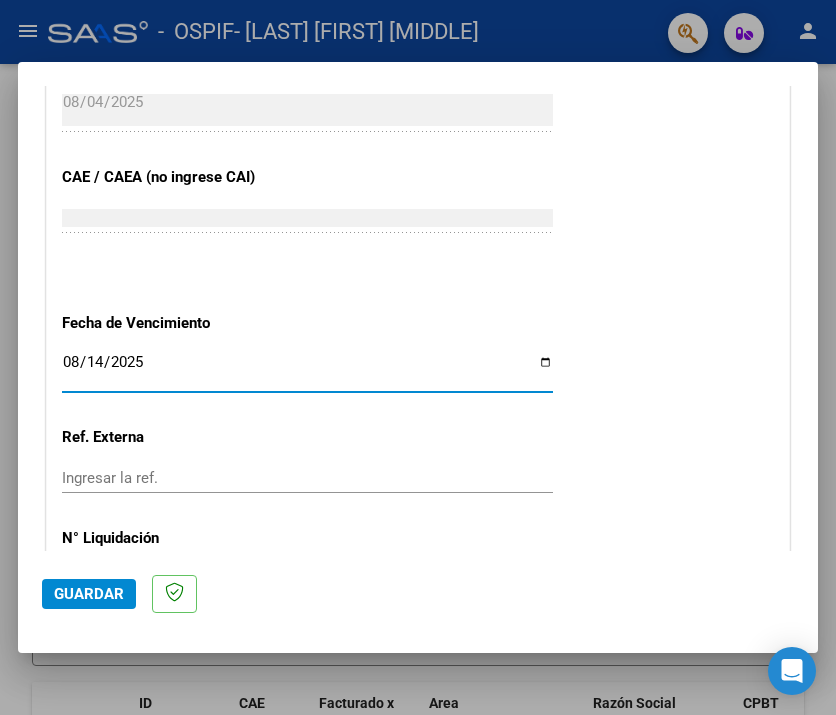 type on "2025-08-14" 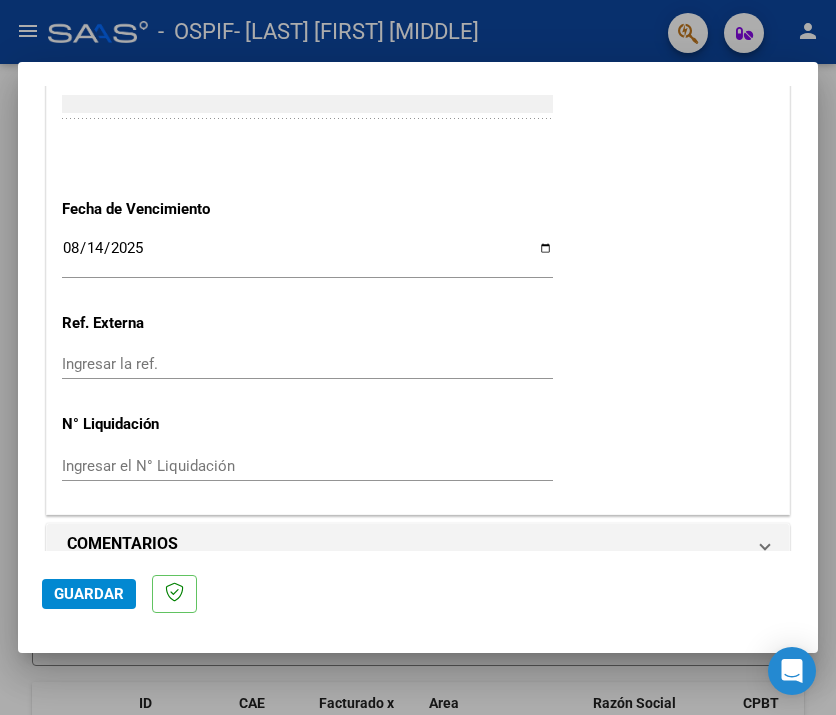 scroll, scrollTop: 1316, scrollLeft: 0, axis: vertical 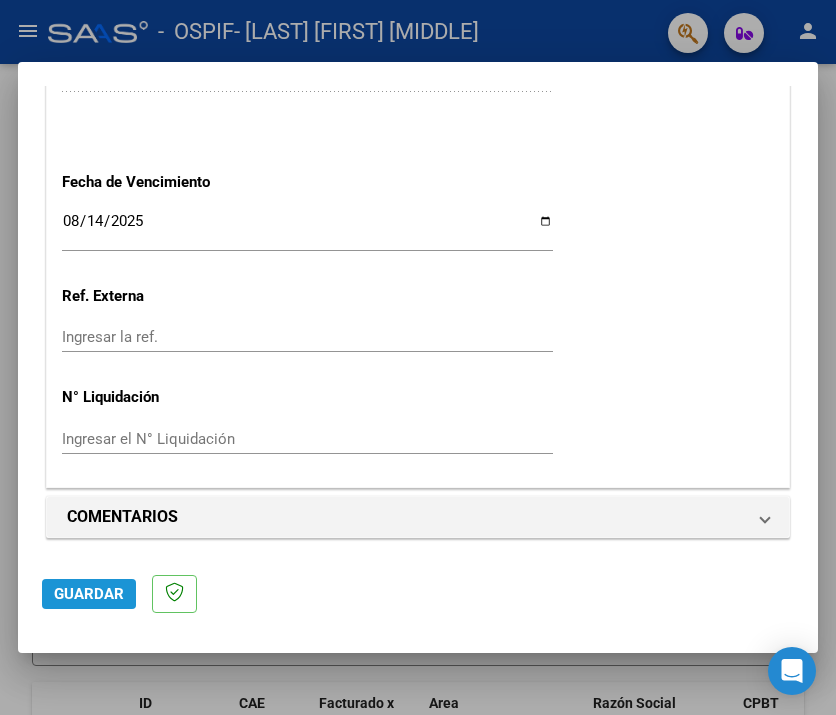 click on "Guardar" 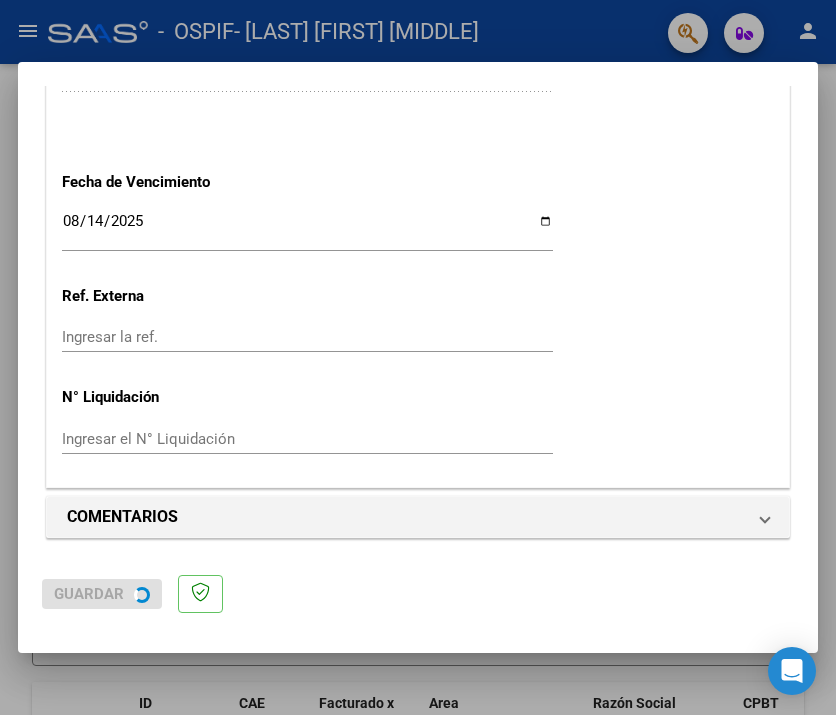 scroll, scrollTop: 0, scrollLeft: 0, axis: both 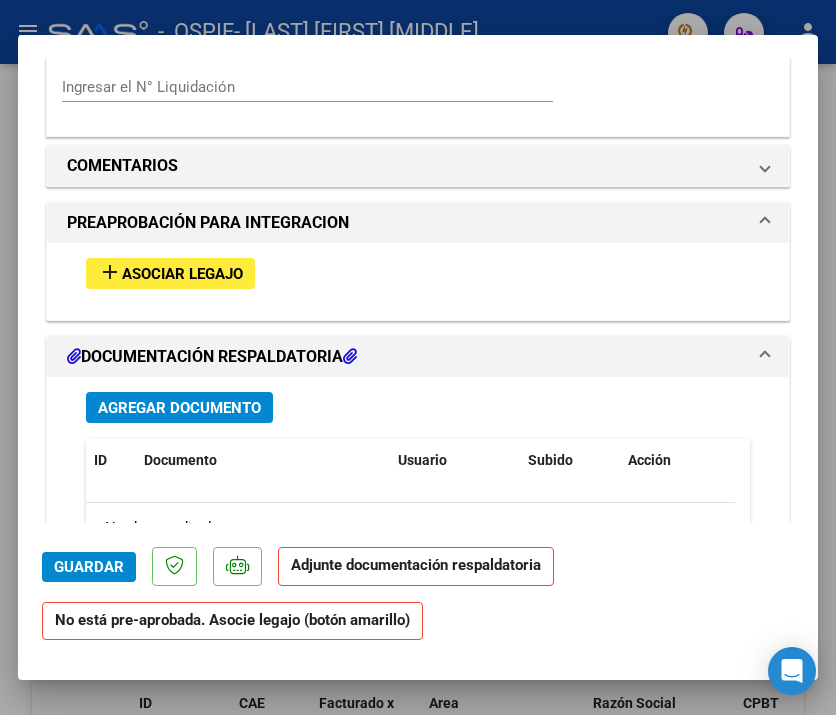 click on "Asociar Legajo" at bounding box center (182, 274) 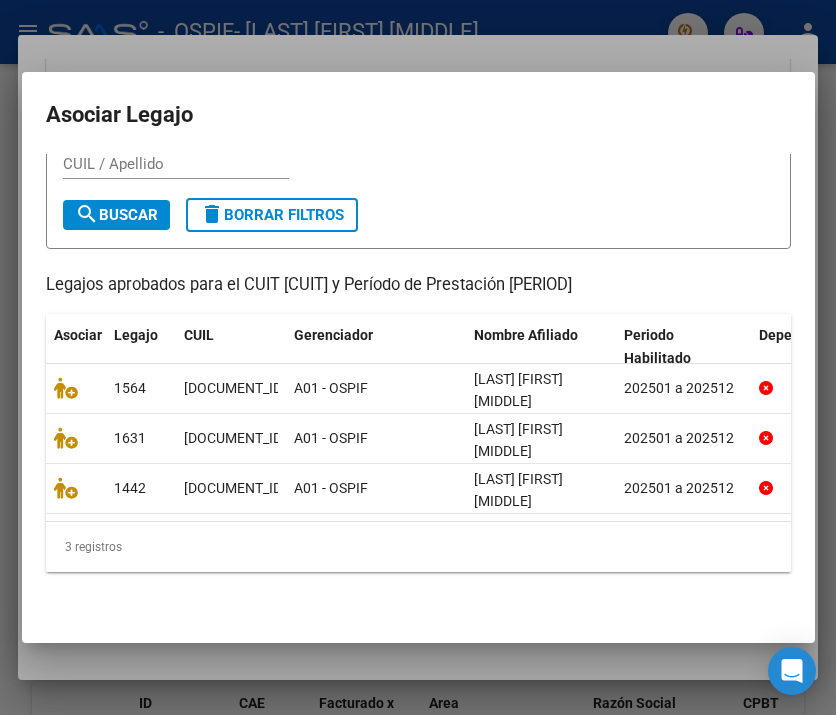 scroll, scrollTop: 110, scrollLeft: 0, axis: vertical 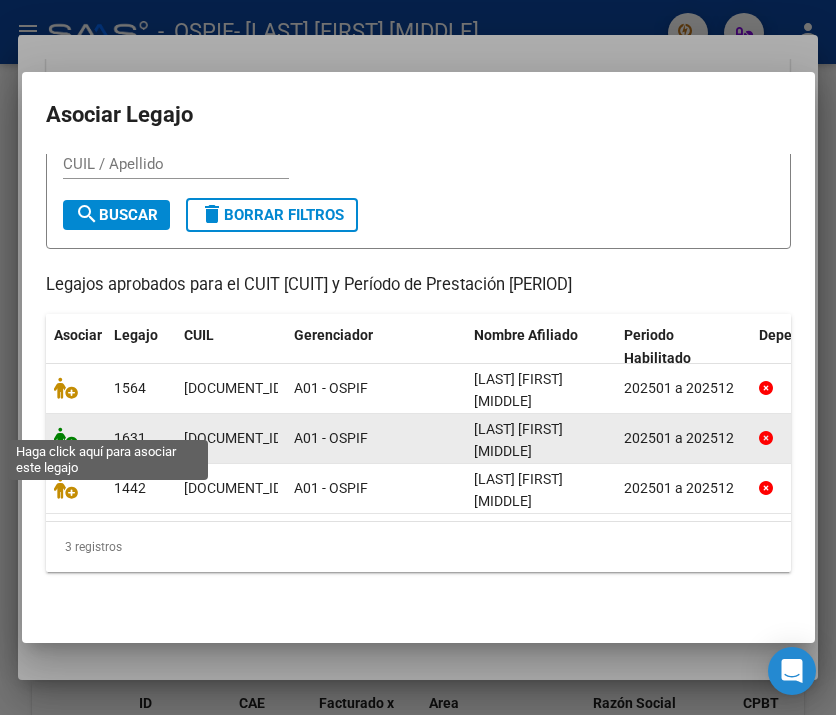click 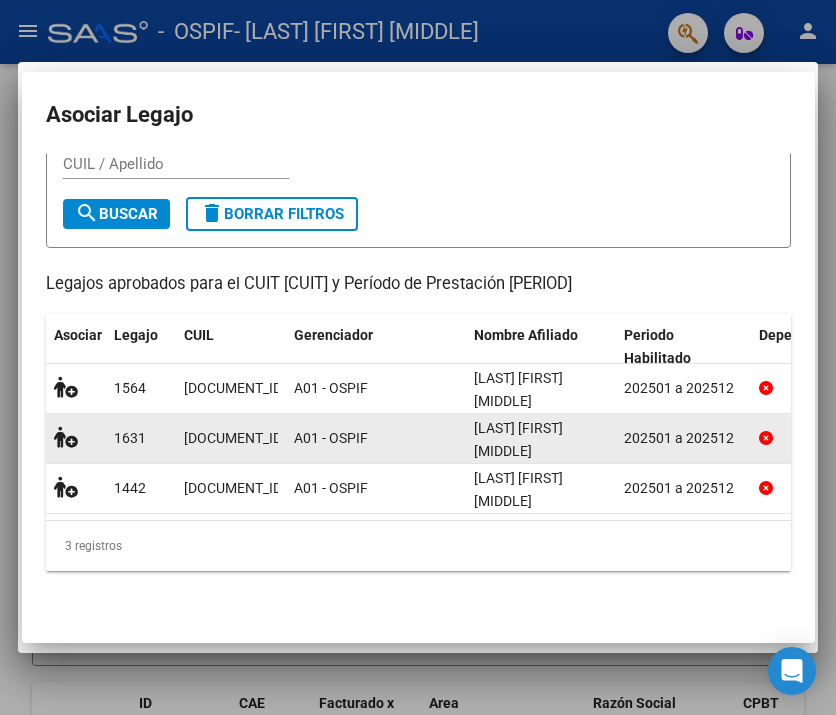 scroll, scrollTop: 0, scrollLeft: 0, axis: both 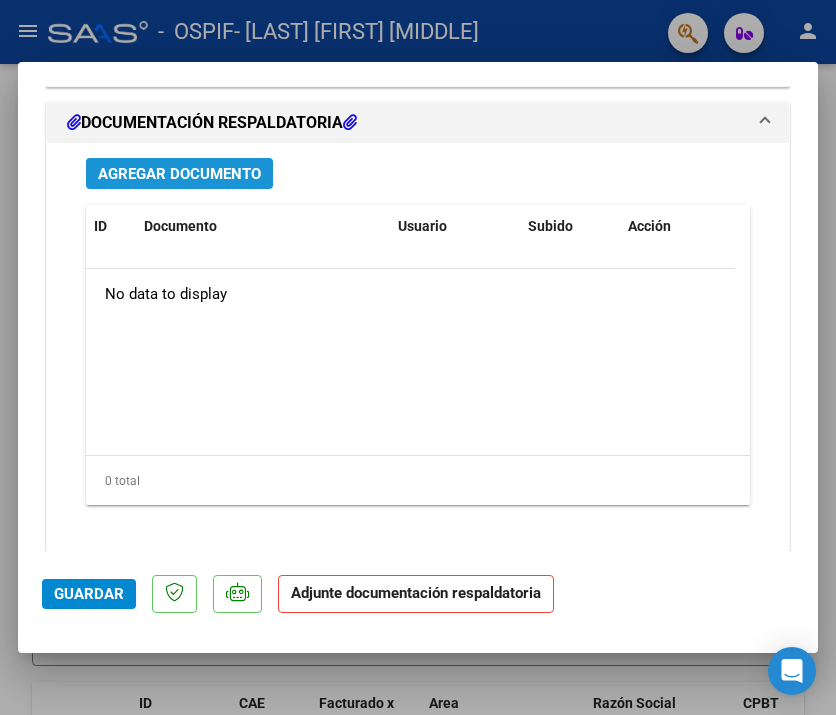 click on "Agregar Documento" at bounding box center [179, 173] 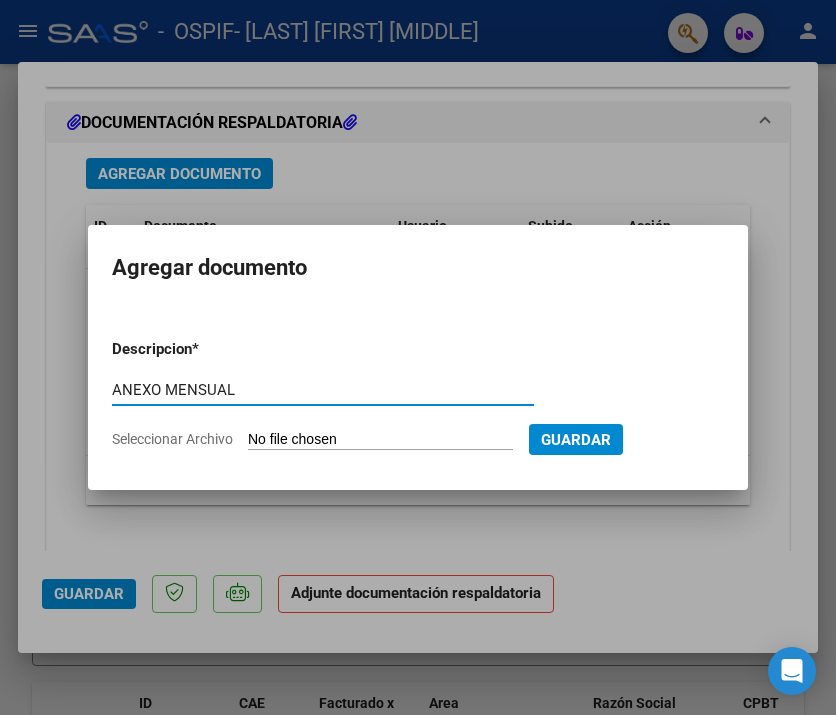 type on "ANEXO MENSUAL" 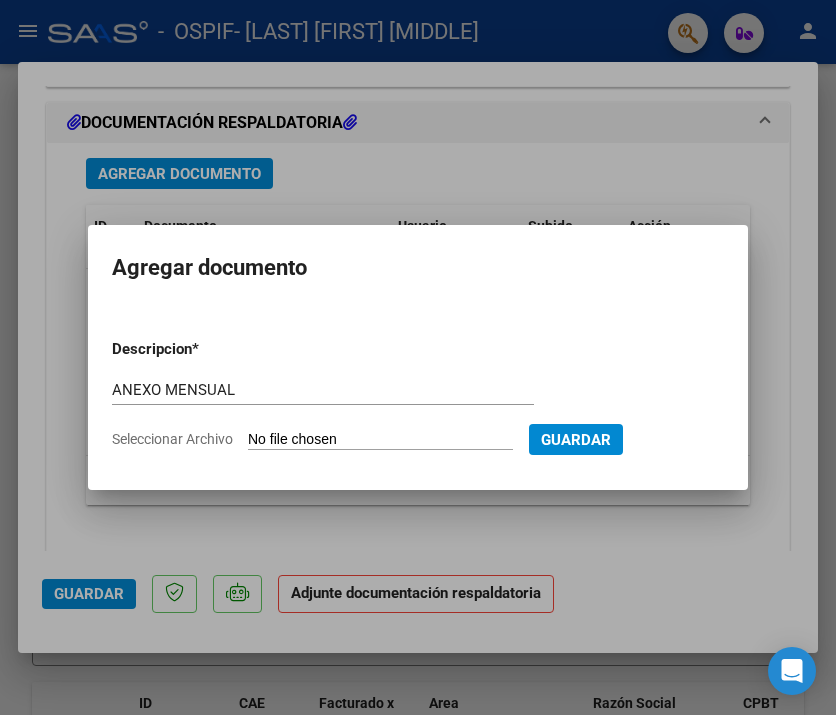 click on "Seleccionar Archivo" at bounding box center [380, 440] 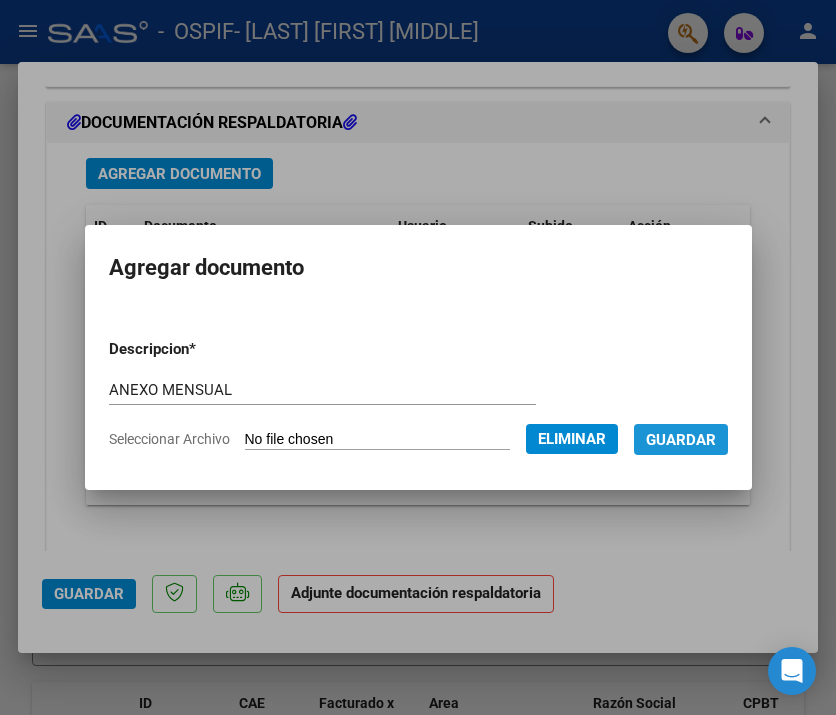 click on "Guardar" at bounding box center (681, 439) 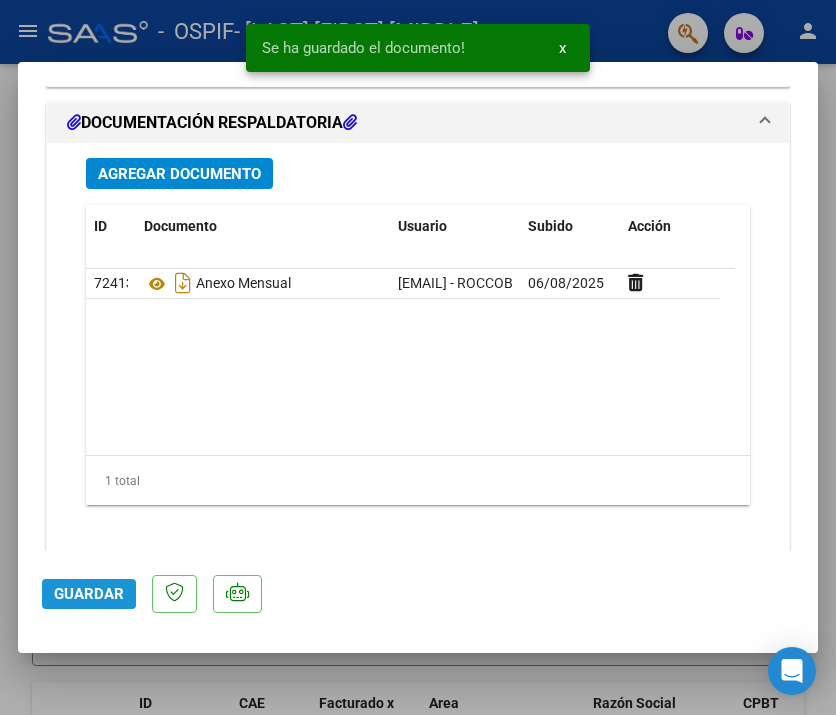 click on "Guardar" 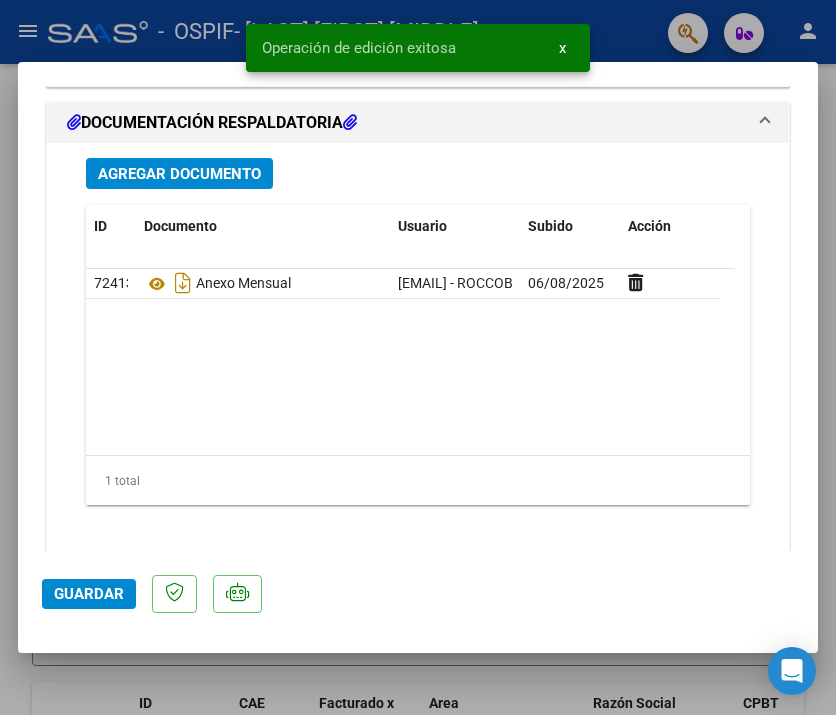 click at bounding box center [418, 357] 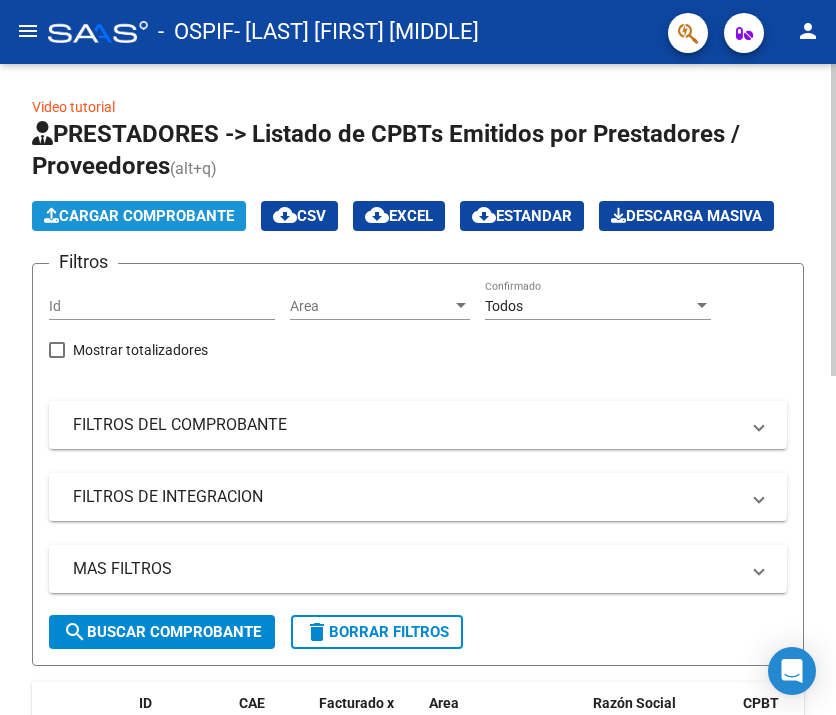 click on "Cargar Comprobante" 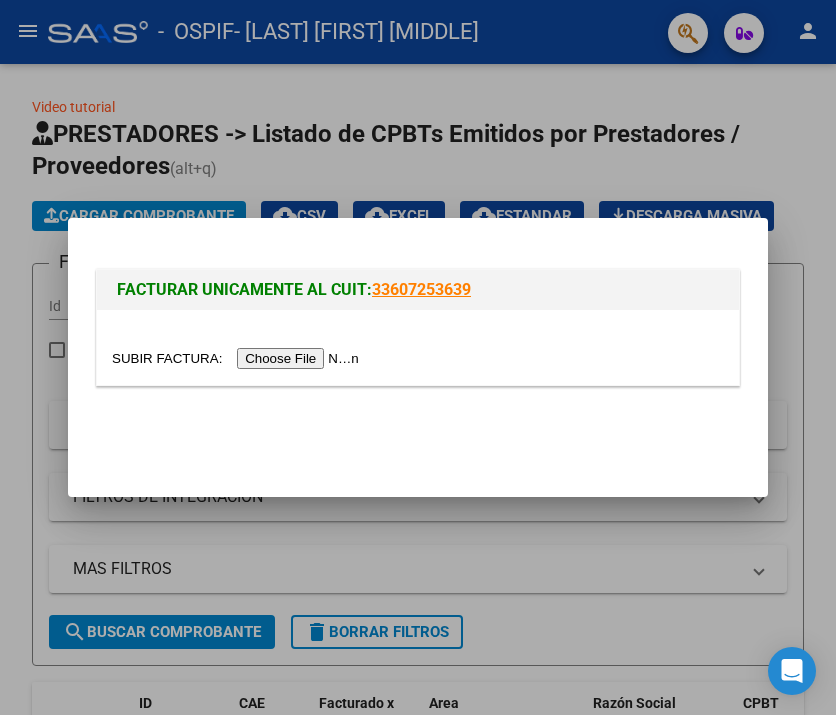 click at bounding box center [238, 358] 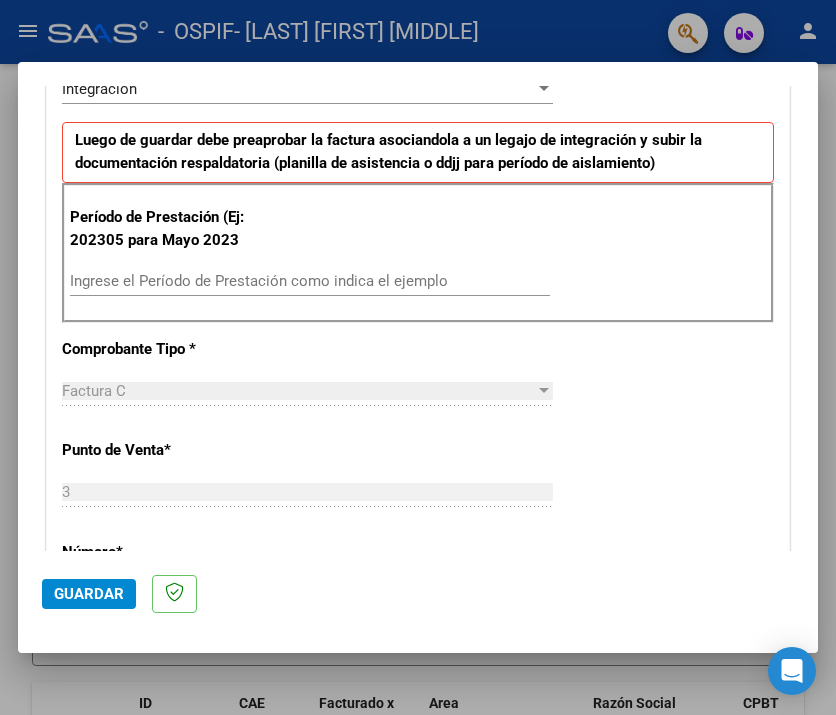 scroll, scrollTop: 490, scrollLeft: 0, axis: vertical 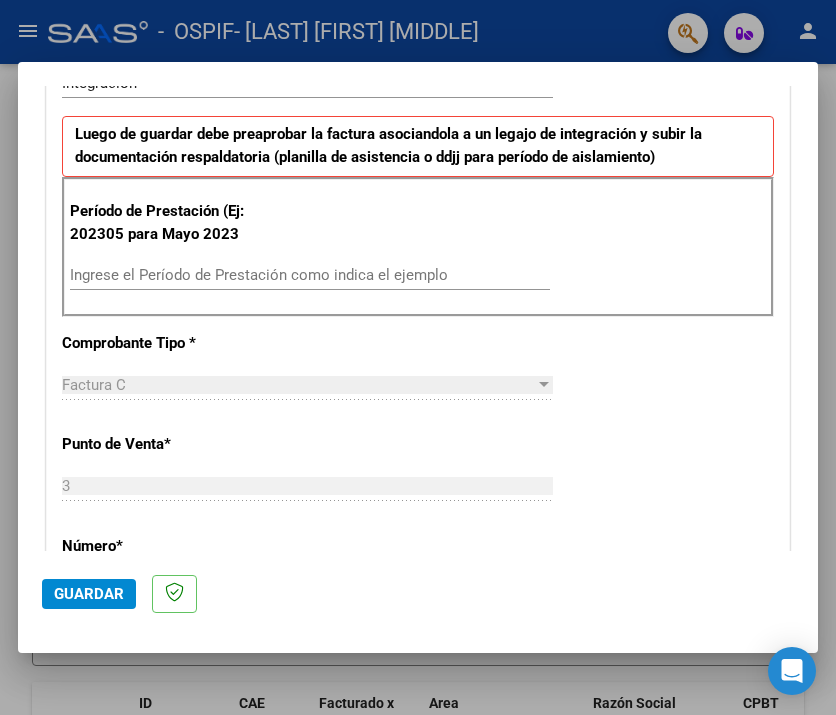 click on "Ingrese el Período de Prestación como indica el ejemplo" at bounding box center [310, 275] 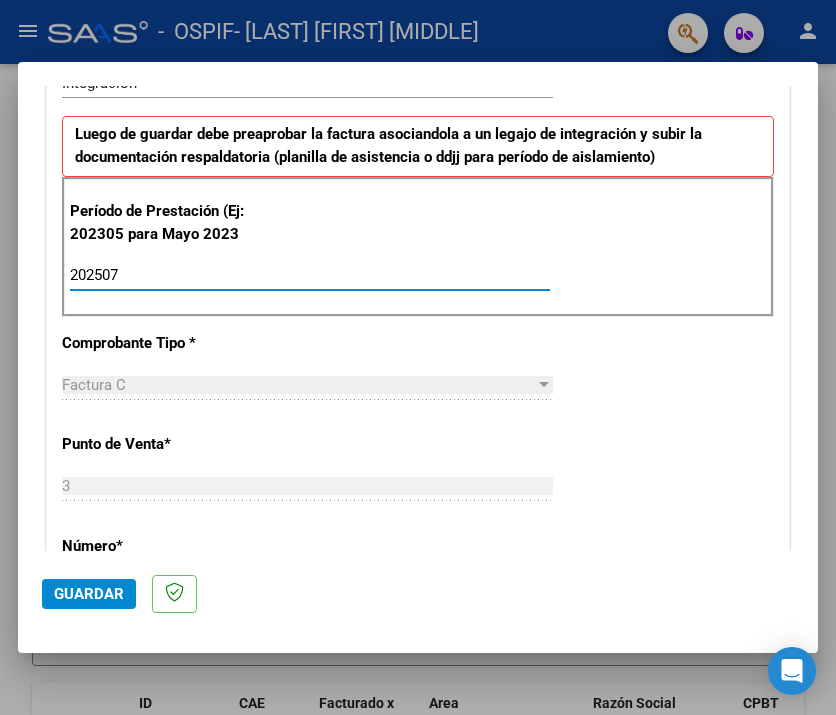 type on "202507" 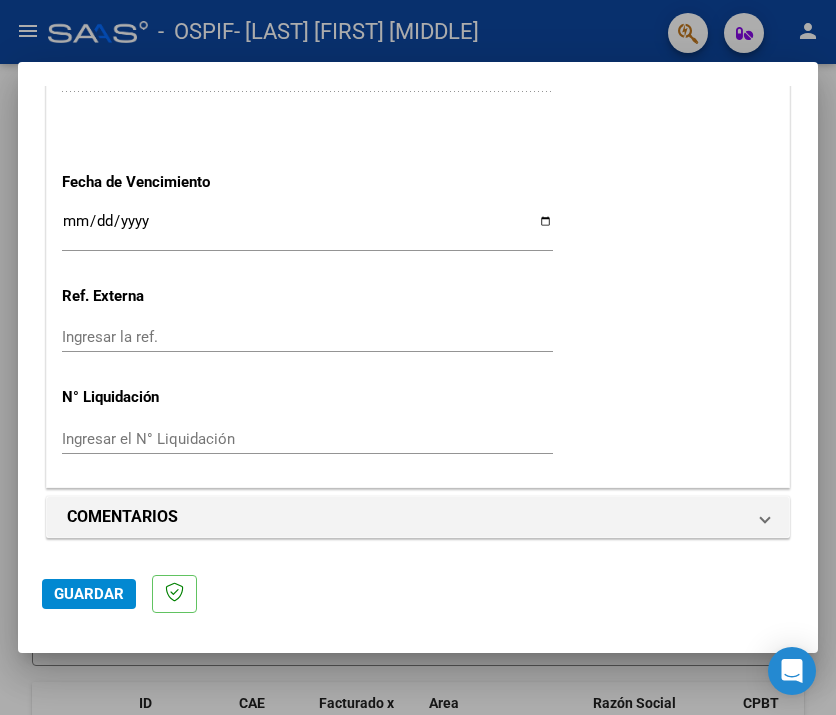 scroll, scrollTop: 1237, scrollLeft: 0, axis: vertical 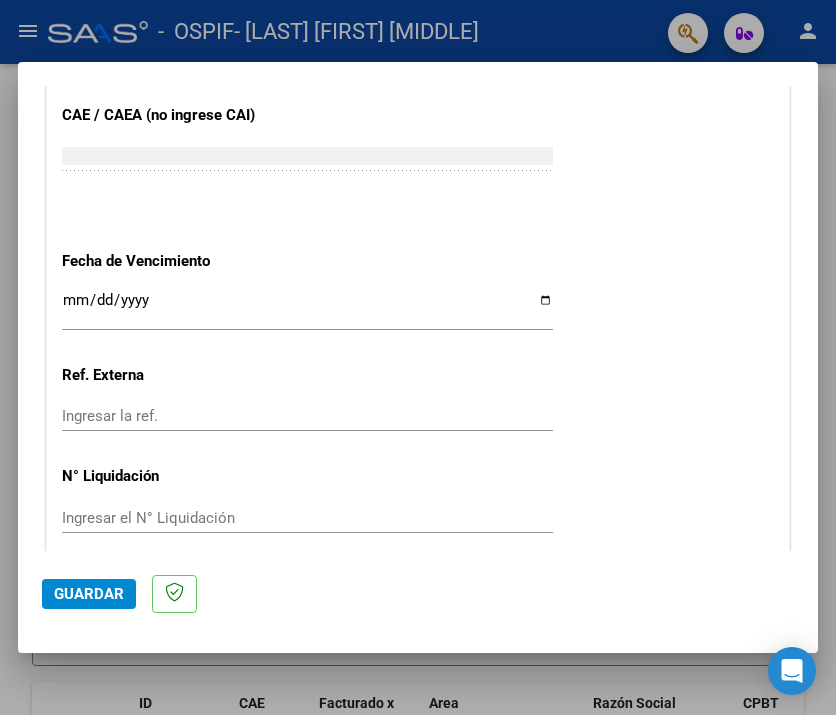 click on "Ingresar la fecha" at bounding box center [307, 308] 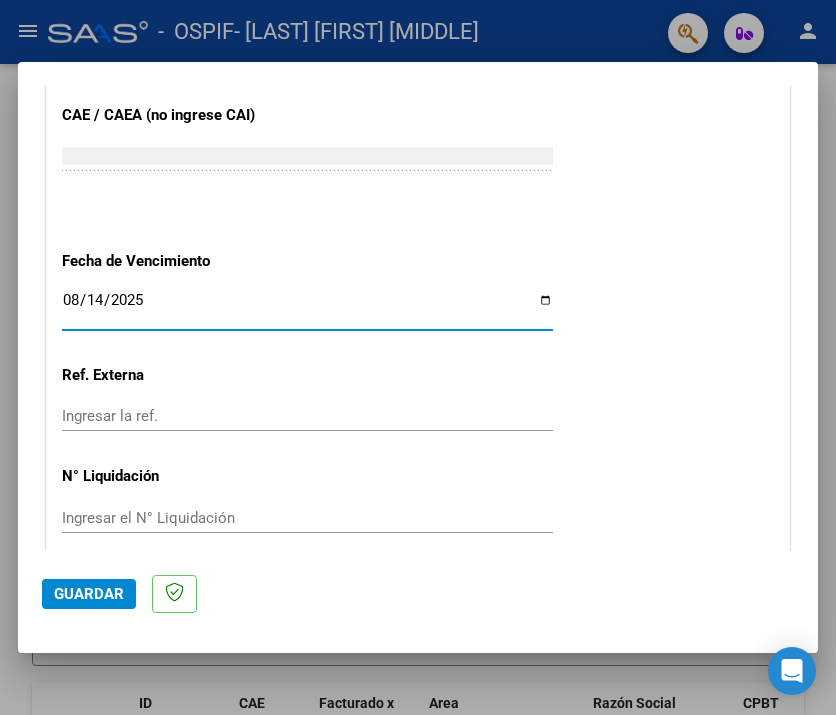 type on "2025-08-14" 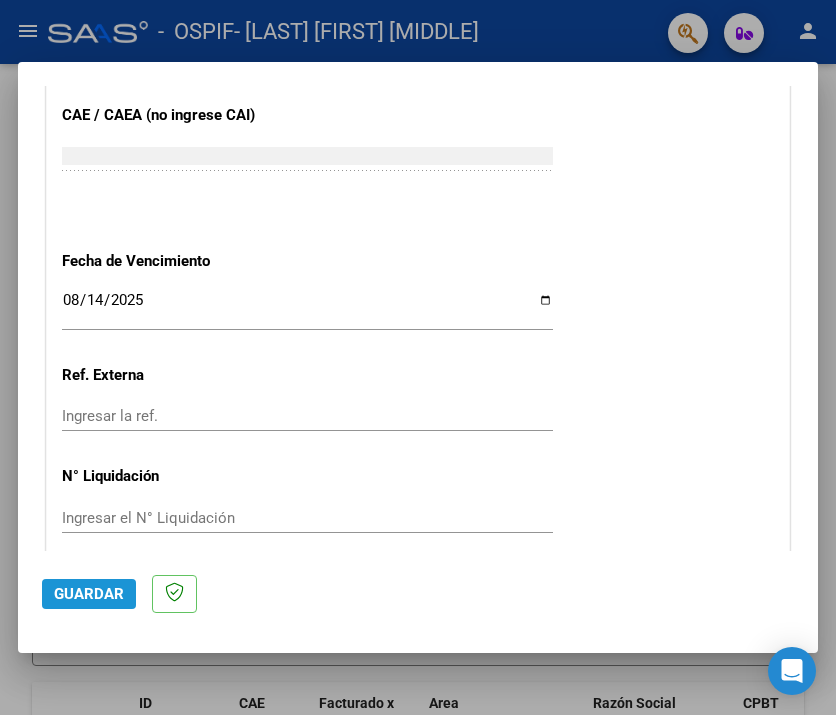 click on "Guardar" 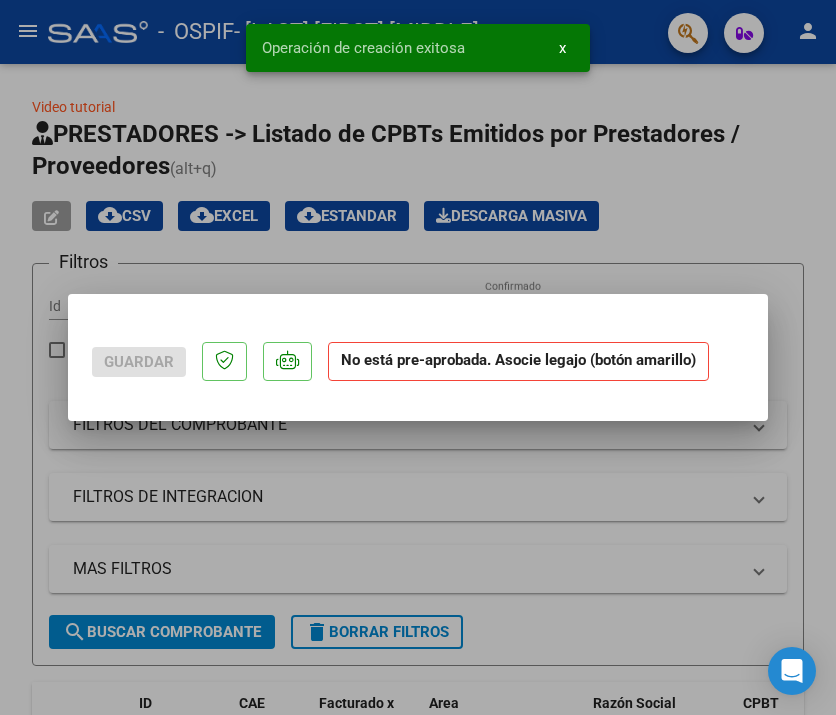 scroll, scrollTop: 0, scrollLeft: 0, axis: both 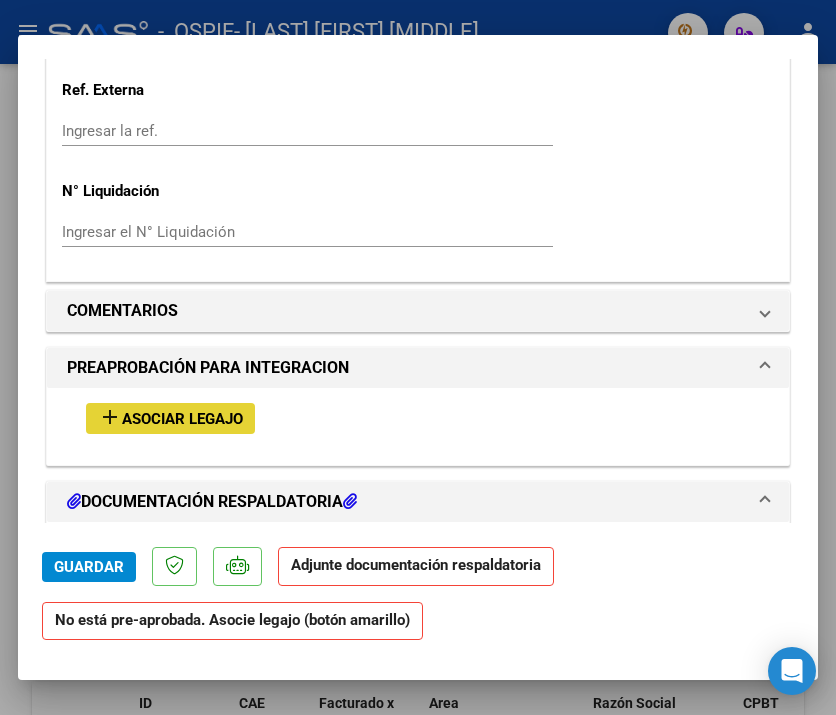 click on "Asociar Legajo" at bounding box center (182, 419) 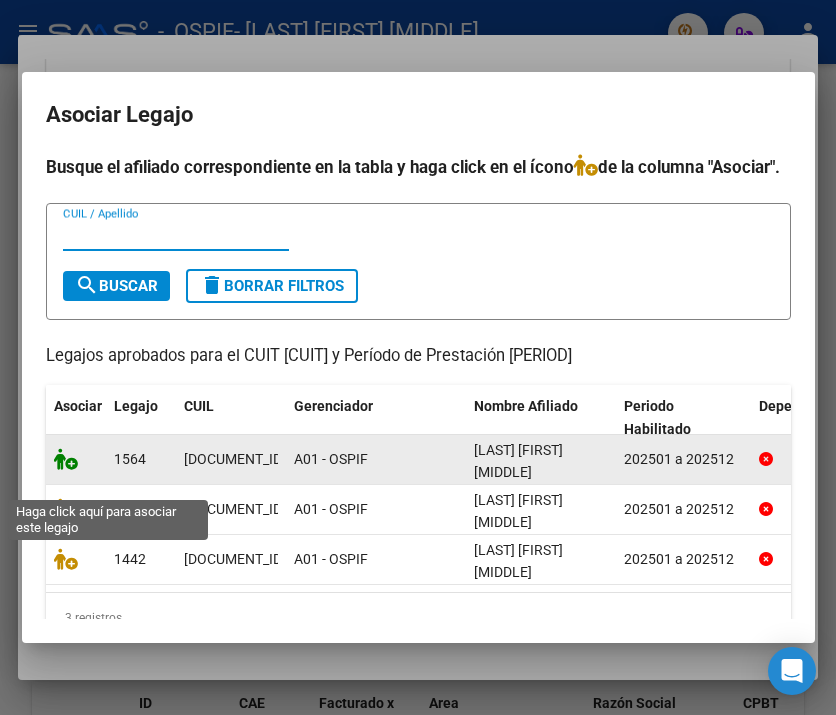 click 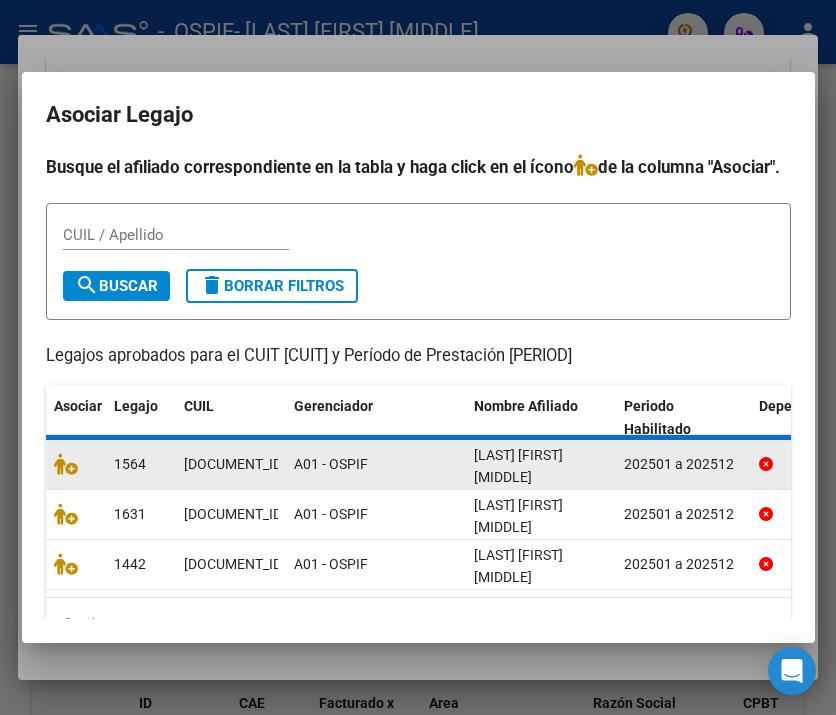 scroll, scrollTop: 1563, scrollLeft: 0, axis: vertical 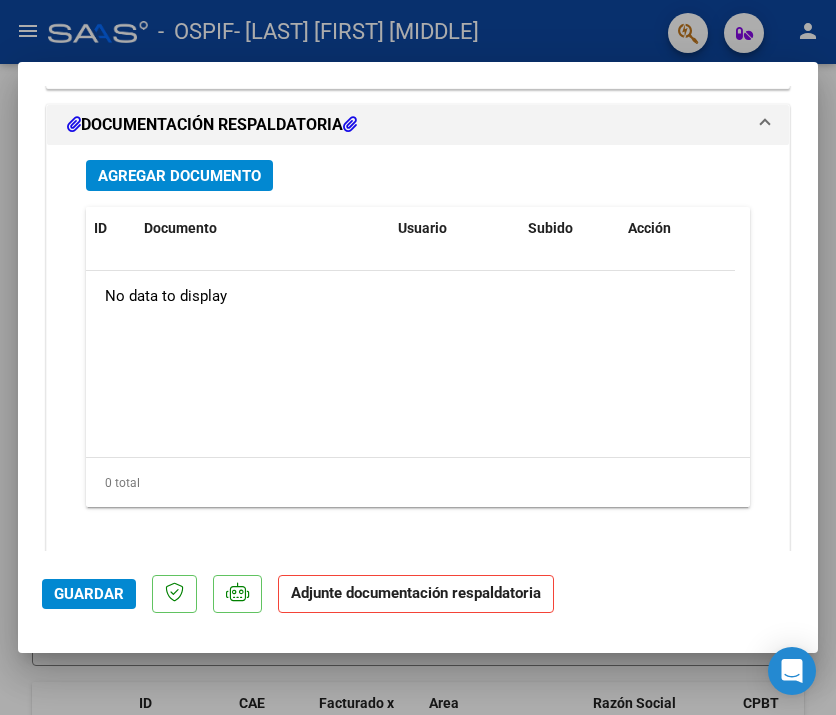 click on "Agregar Documento" at bounding box center (179, 176) 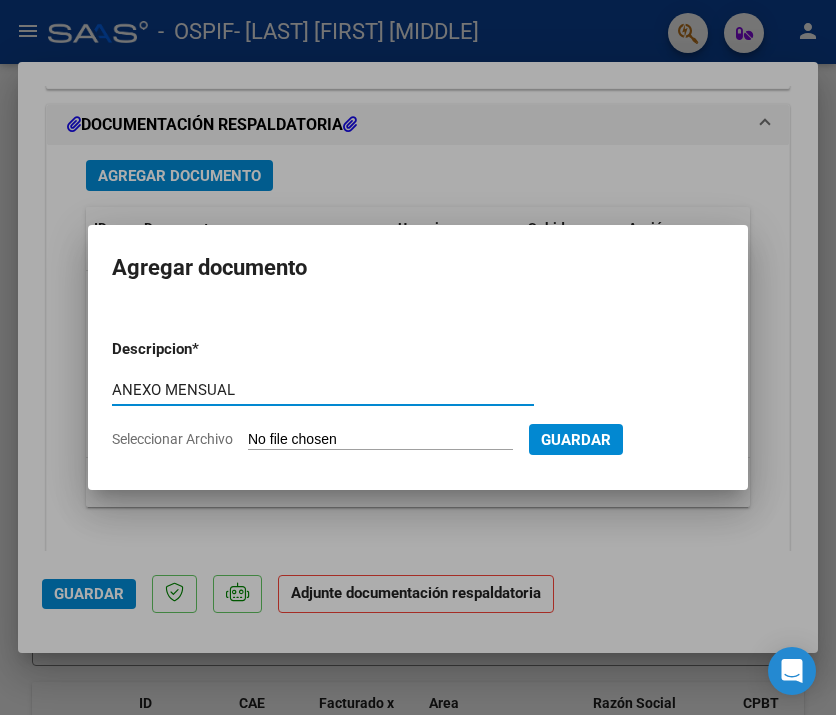 type on "ANEXO MENSUAL" 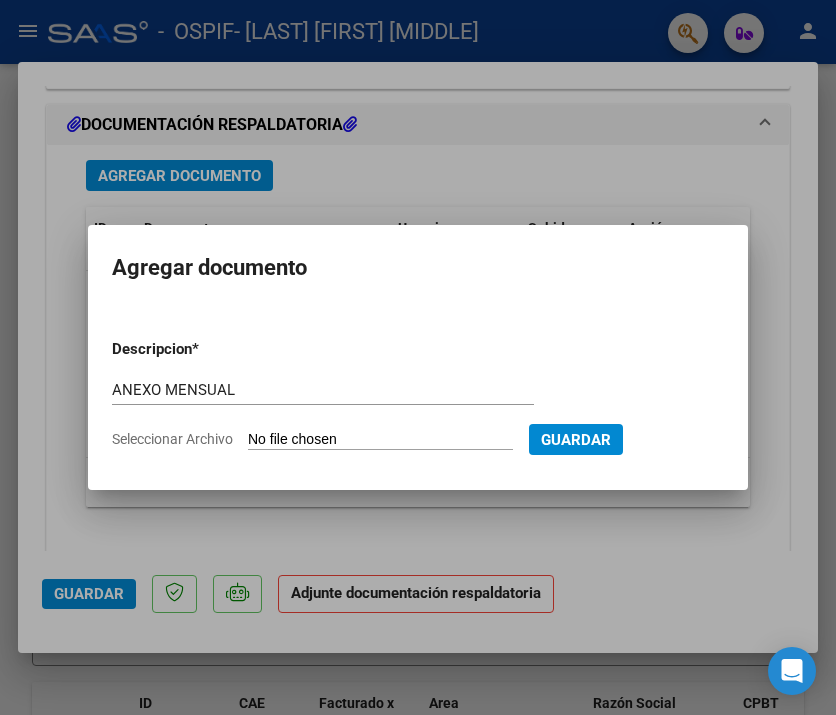 type on "C:\fakepath\ESCUBILLA ELIAM.pdf" 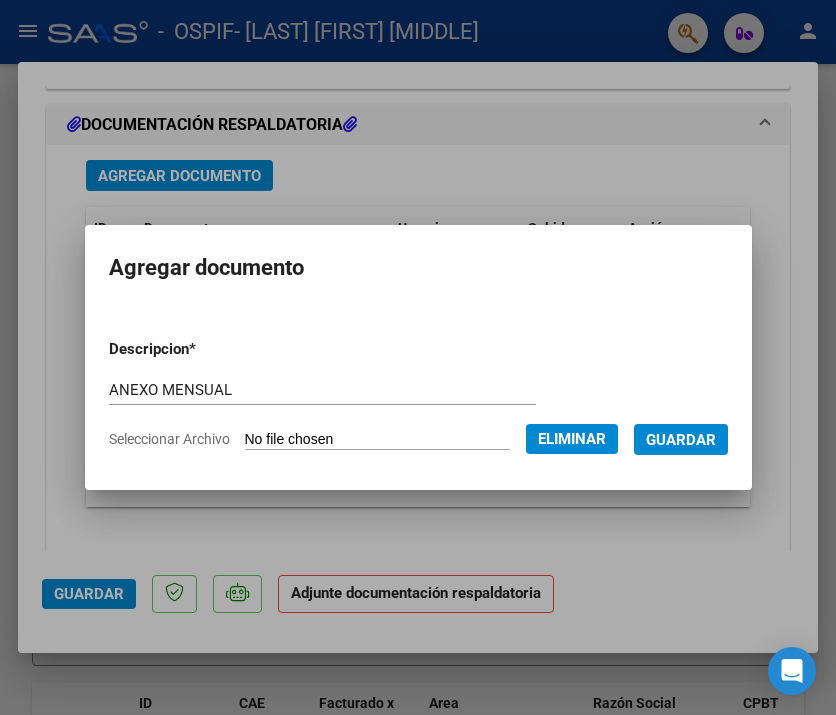 click on "Guardar" at bounding box center [681, 440] 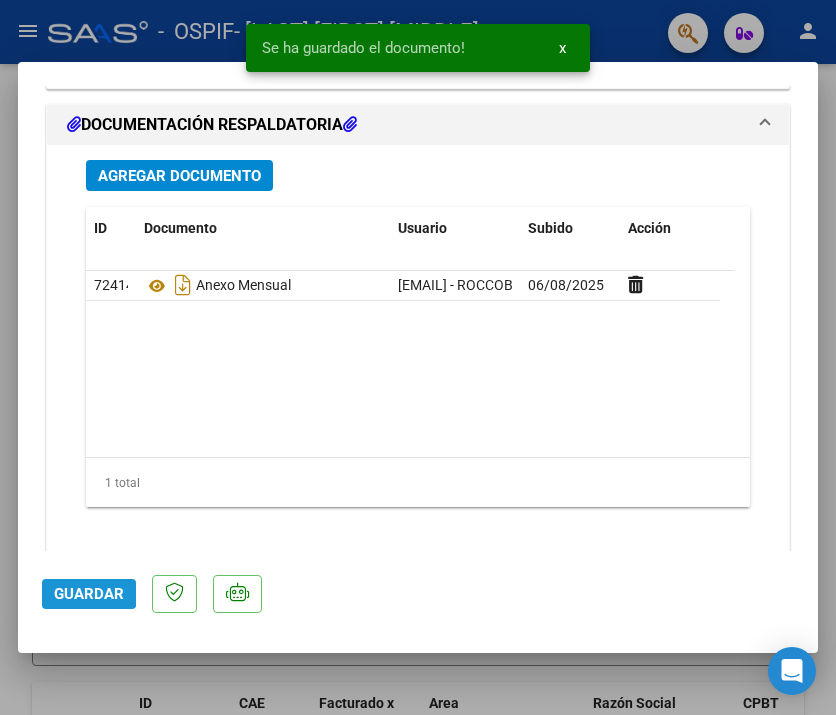 click on "Guardar" 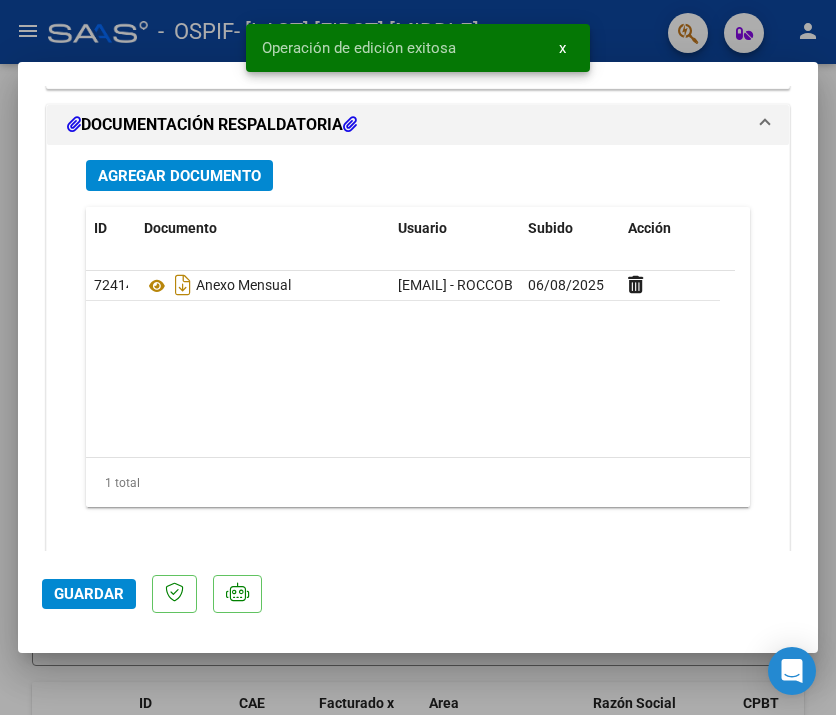 click at bounding box center [418, 357] 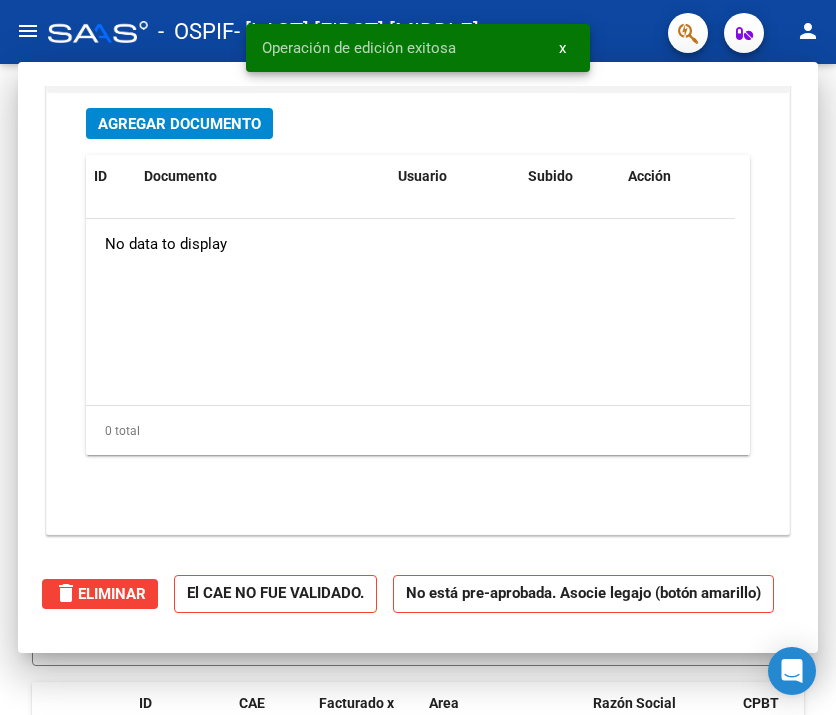 type 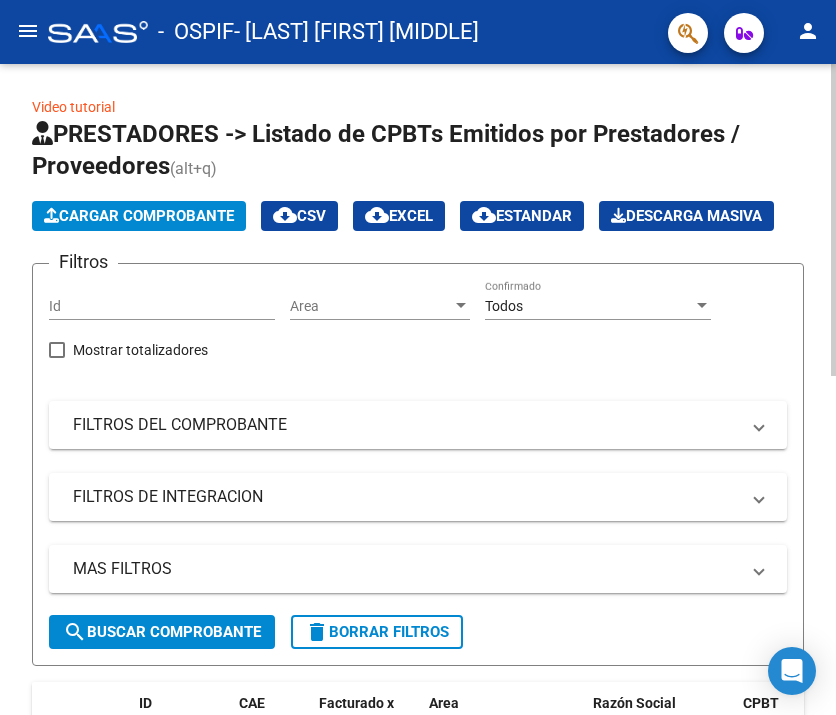 click on "Cargar Comprobante" 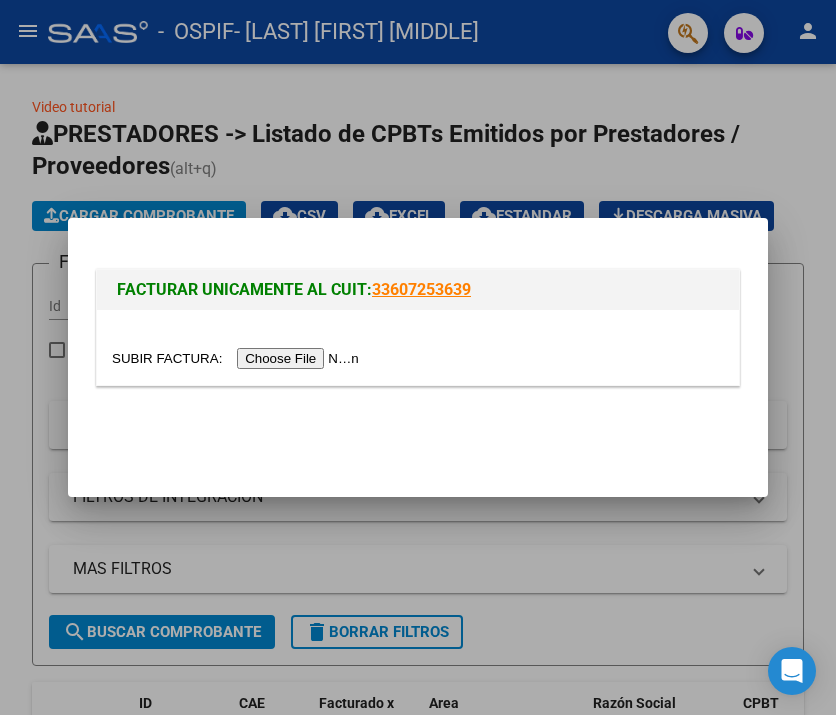 click at bounding box center (238, 358) 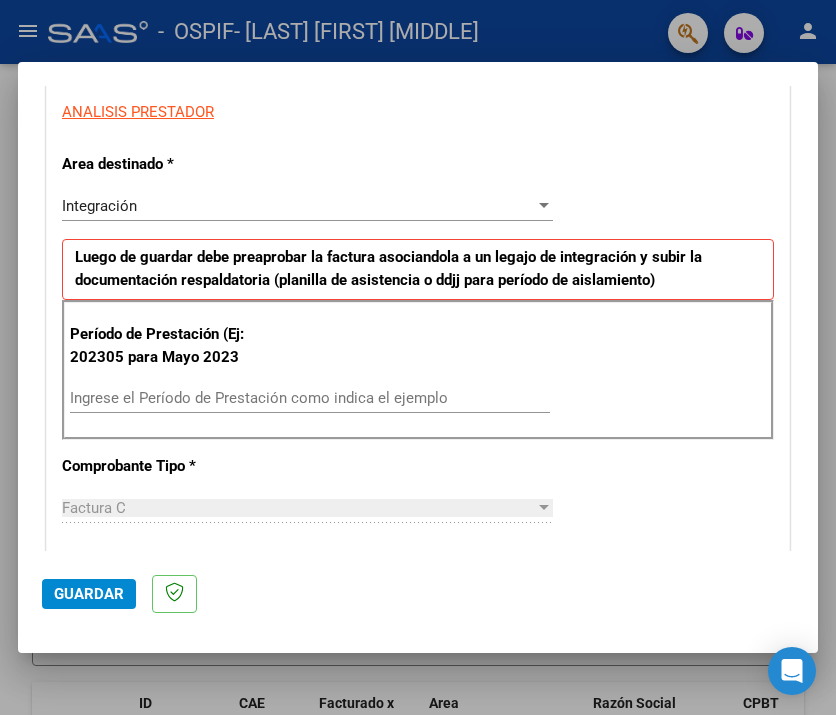 scroll, scrollTop: 390, scrollLeft: 0, axis: vertical 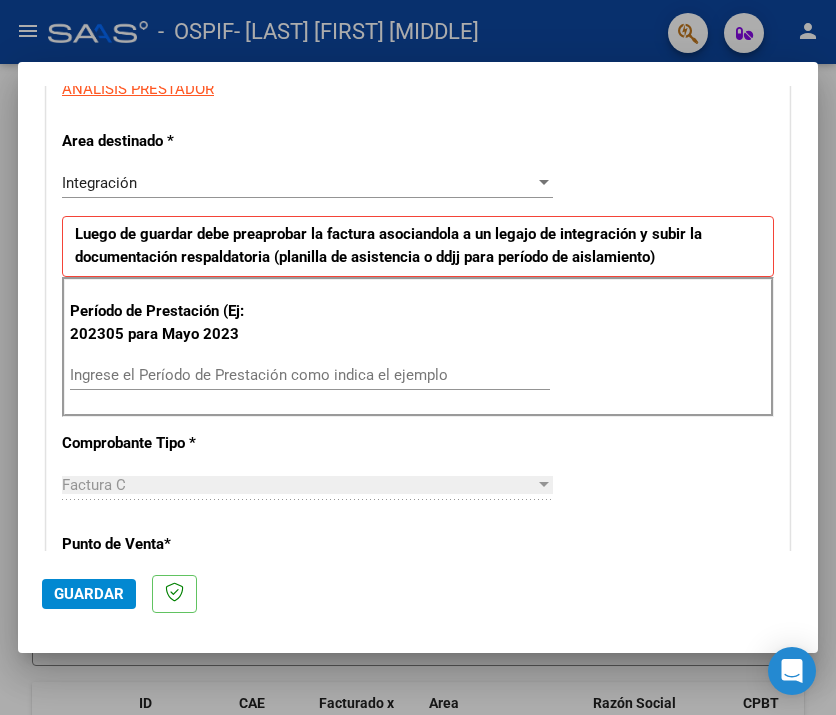 click on "Ingrese el Período de Prestación como indica el ejemplo" at bounding box center (310, 375) 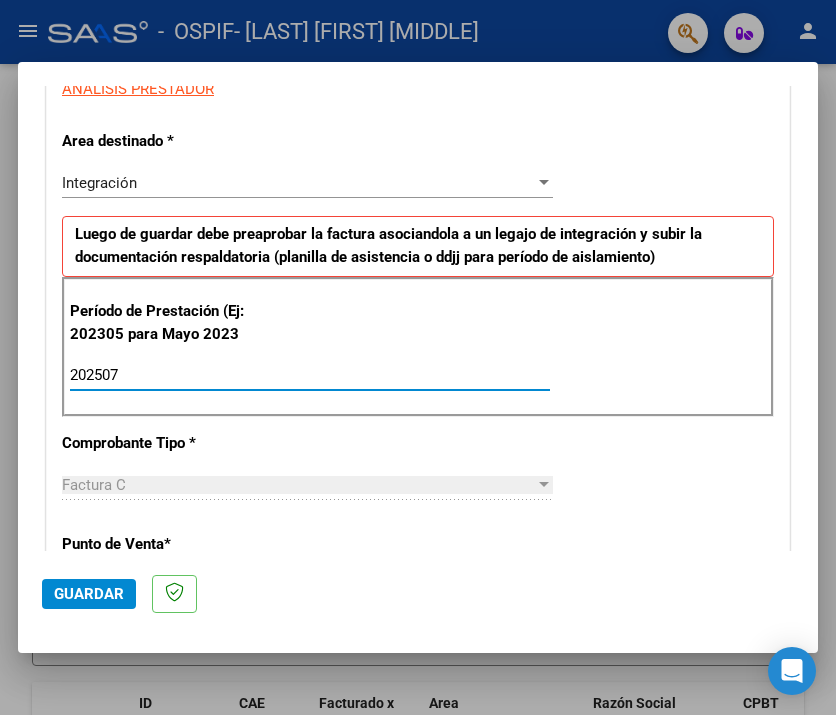 type on "202507" 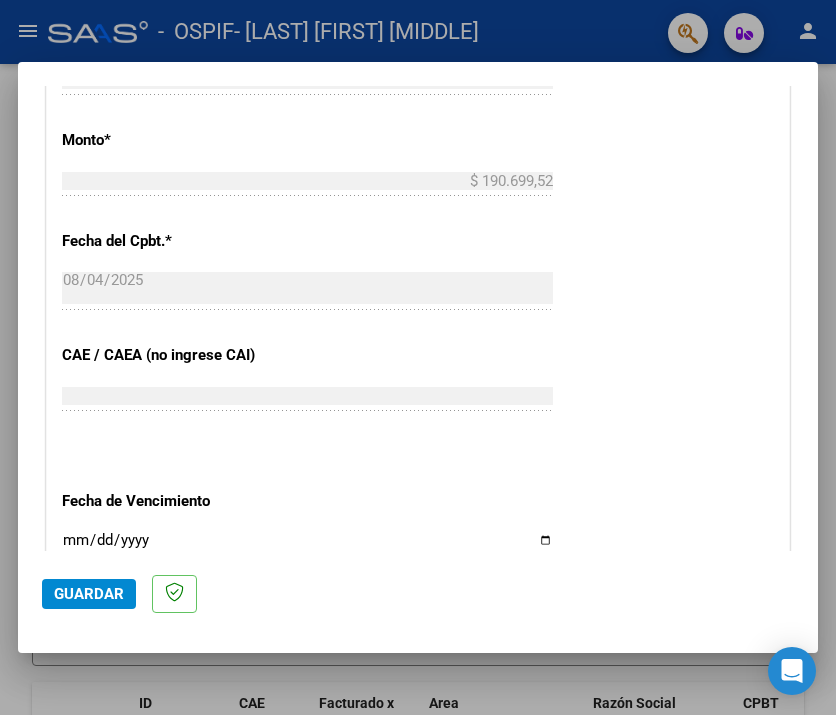 scroll, scrollTop: 1040, scrollLeft: 0, axis: vertical 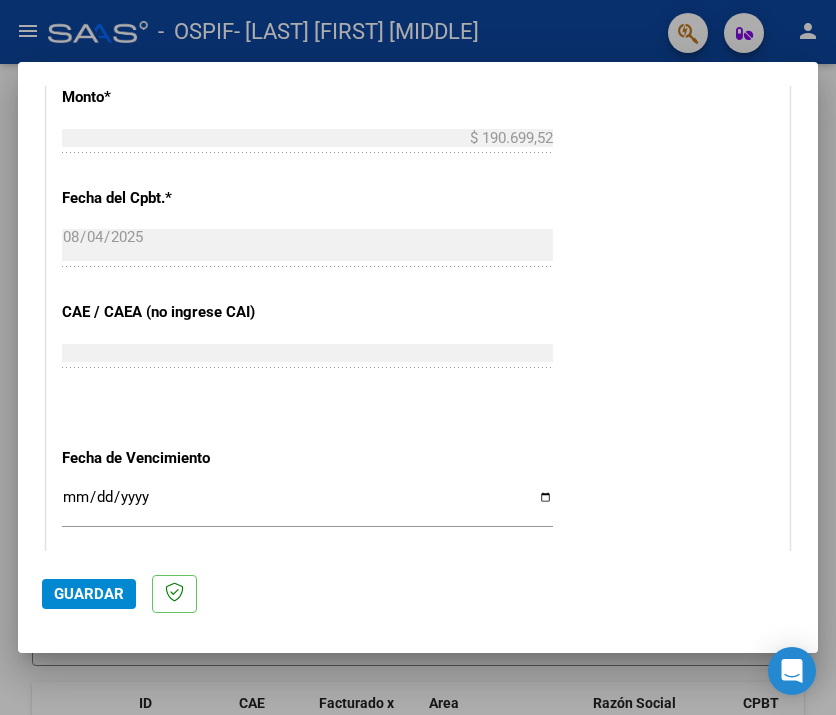 click on "Ingresar la fecha" at bounding box center (307, 505) 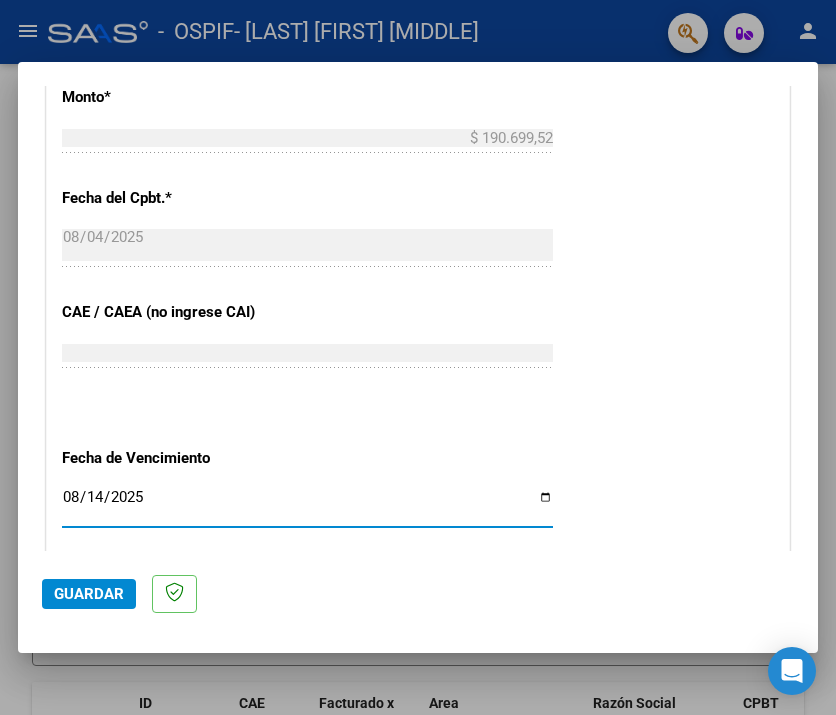 type on "2025-08-14" 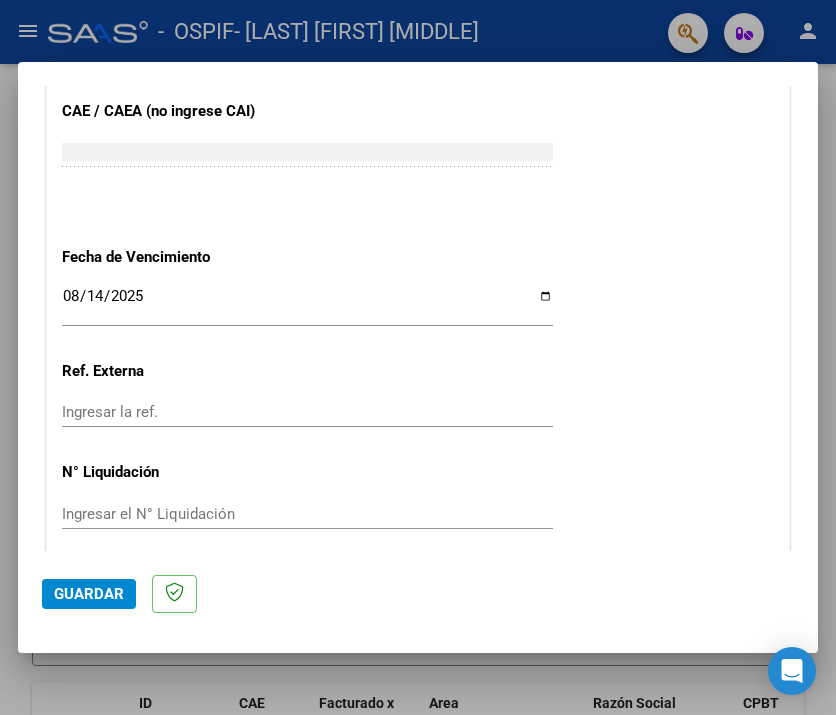 scroll, scrollTop: 1316, scrollLeft: 0, axis: vertical 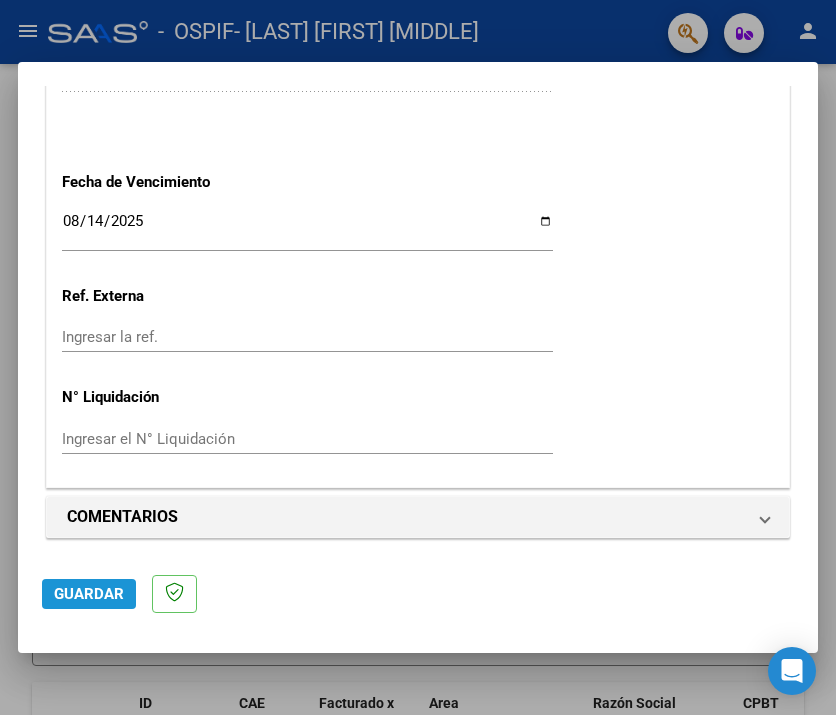 click on "Guardar" 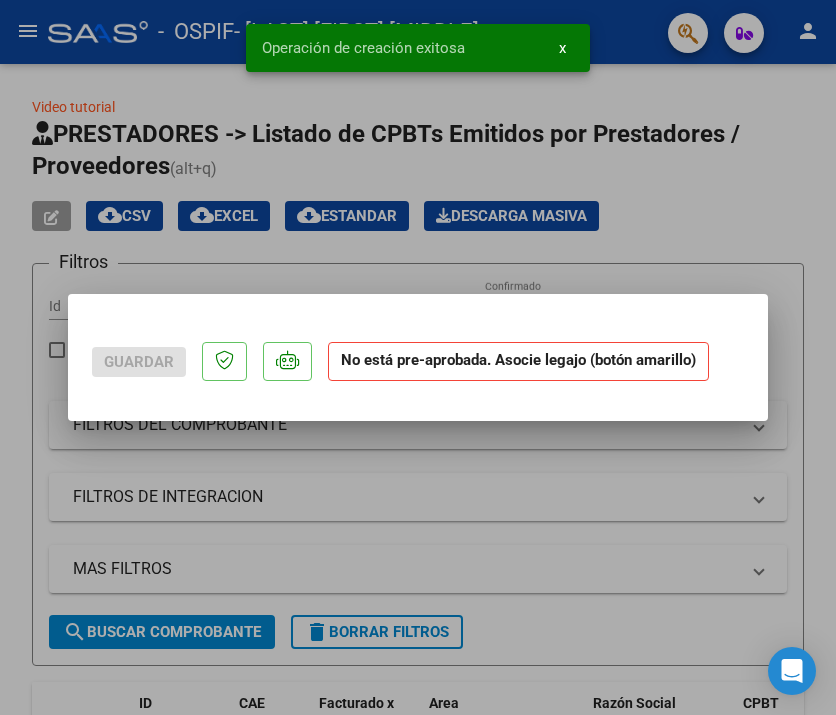 scroll, scrollTop: 0, scrollLeft: 0, axis: both 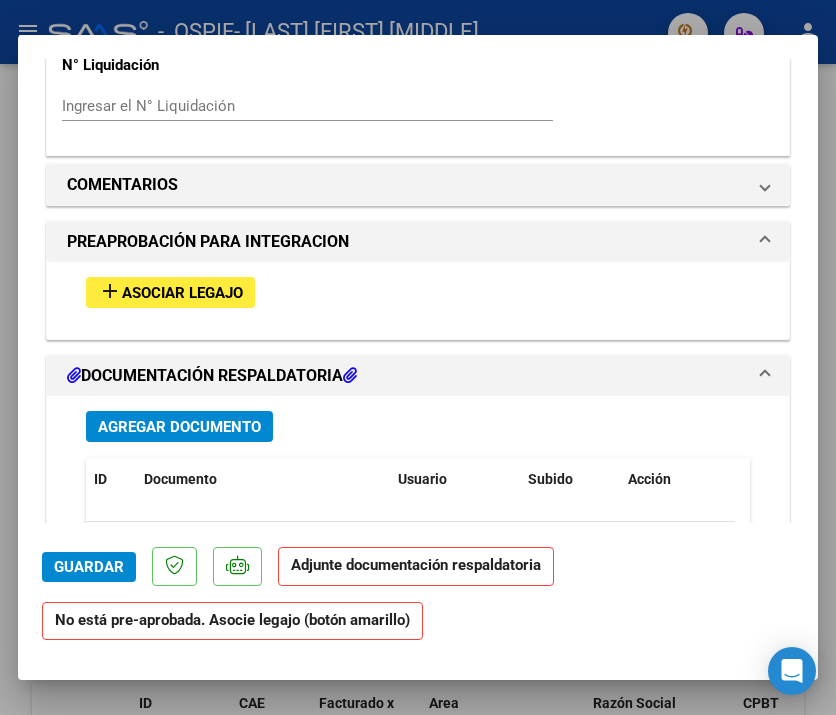 click on "Asociar Legajo" at bounding box center (182, 293) 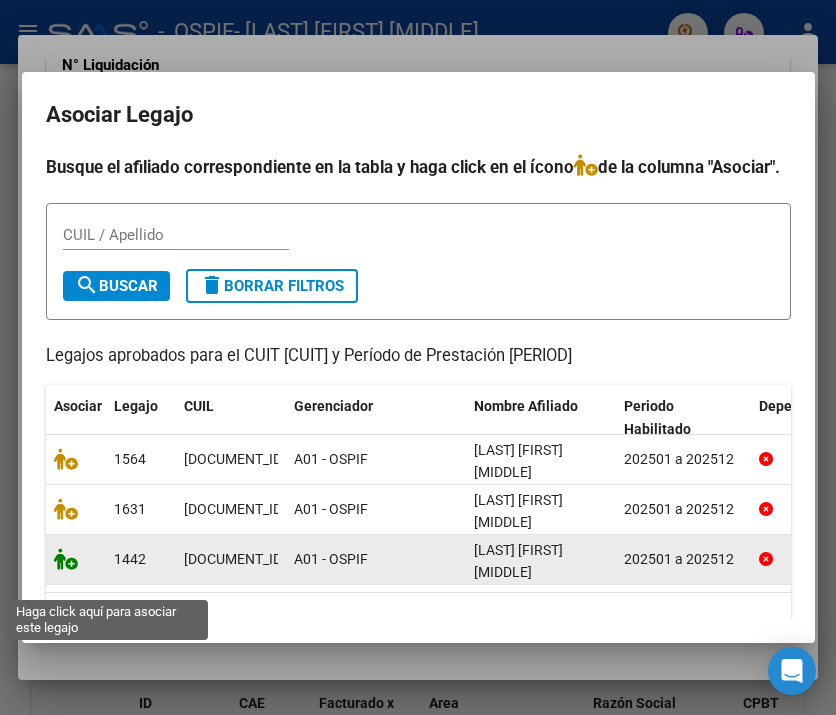 click 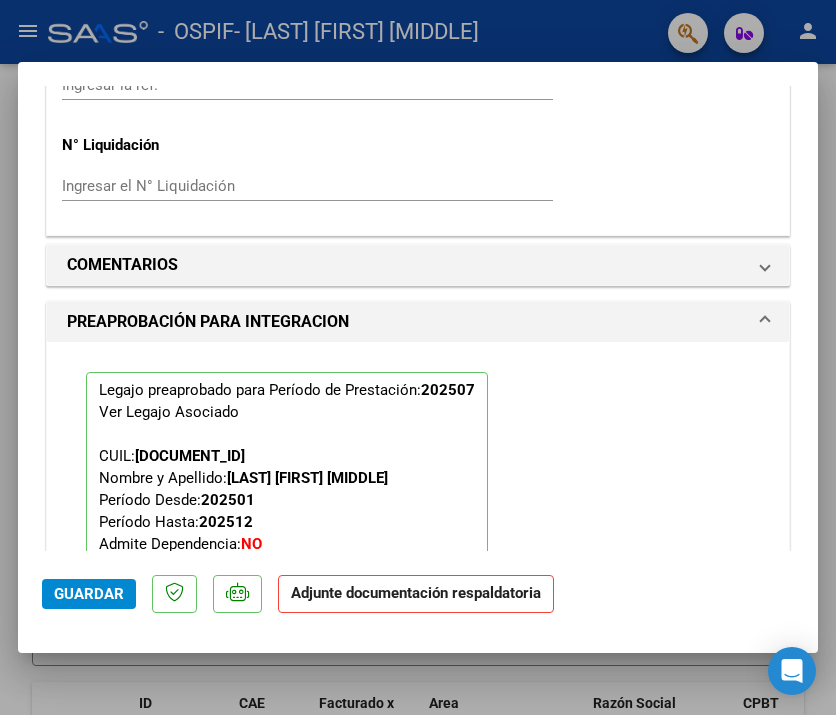 scroll, scrollTop: 1688, scrollLeft: 0, axis: vertical 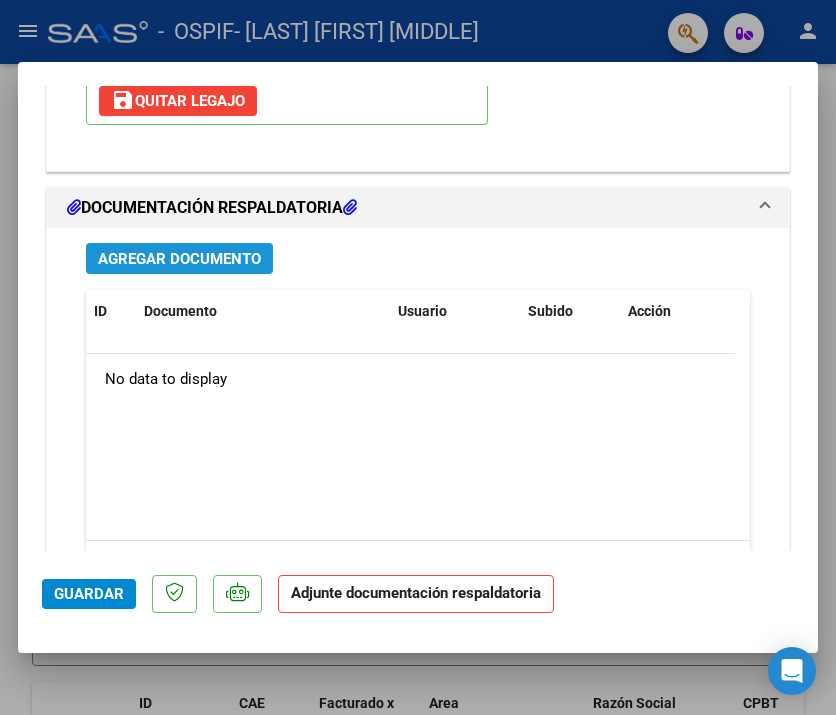 click on "Agregar Documento" at bounding box center (179, 259) 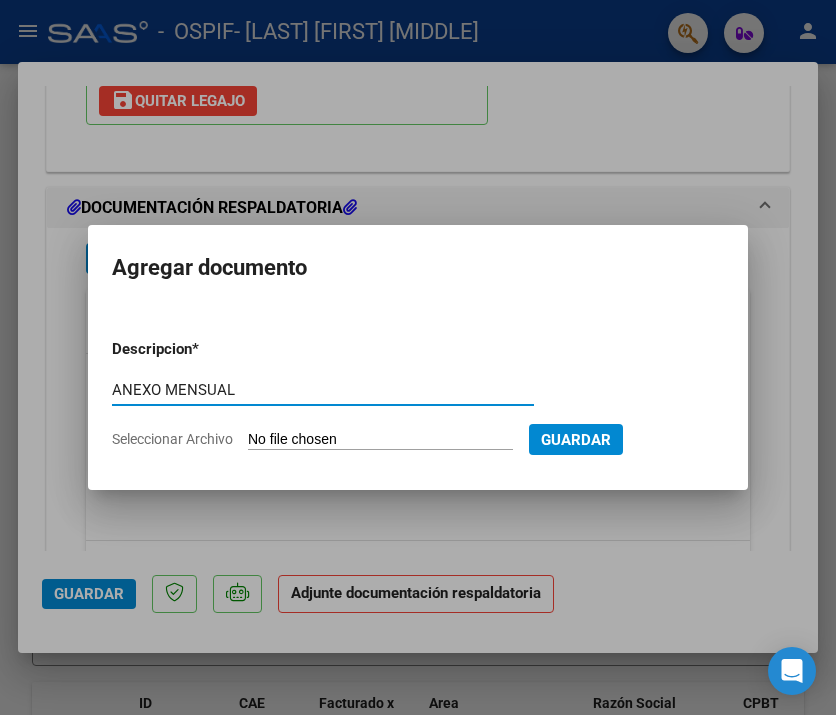 type on "ANEXO MENSUAL" 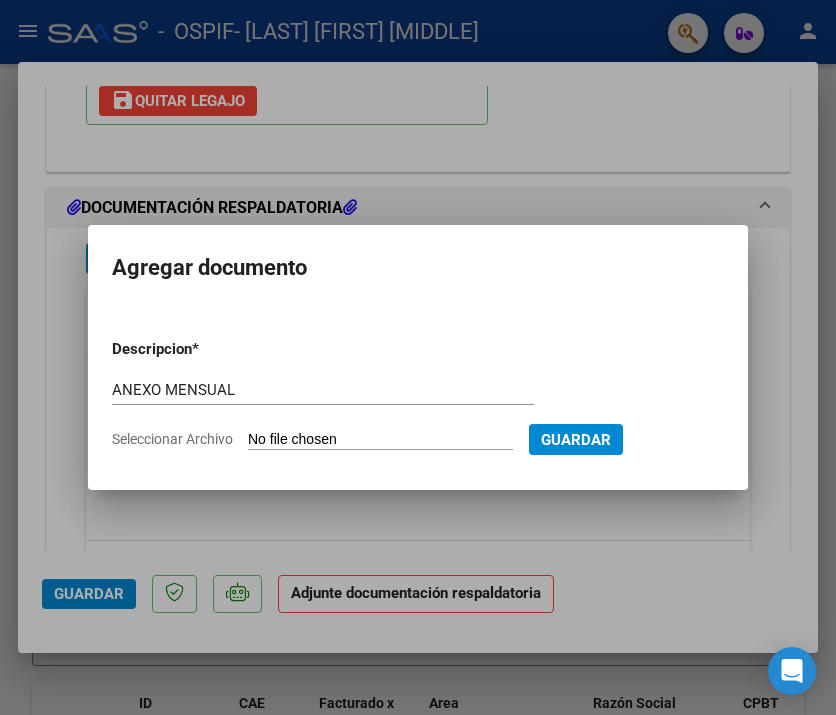 type on "C:\fakepath\BLANCO SABRINA.pdf" 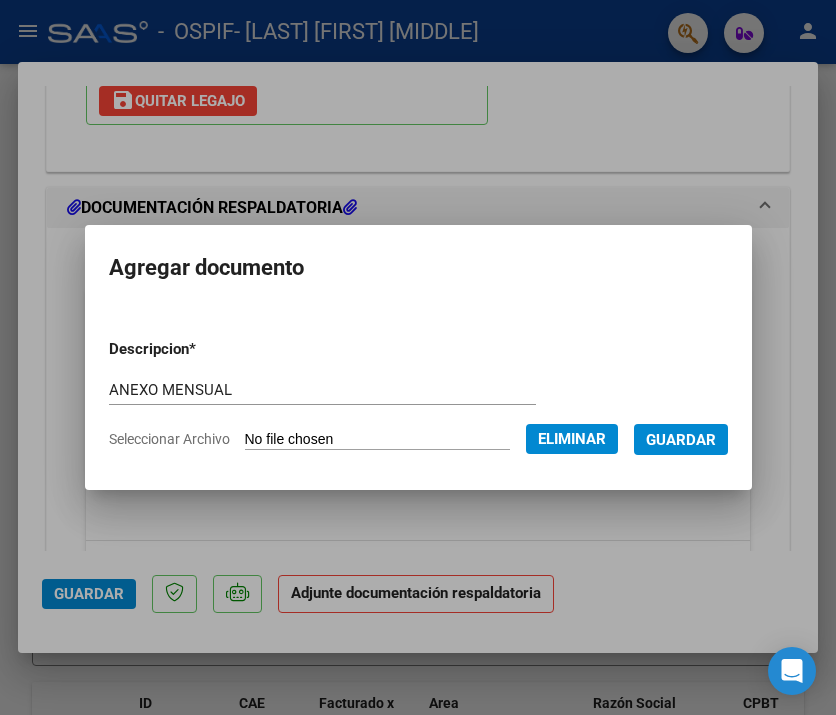 click on "Guardar" at bounding box center (681, 440) 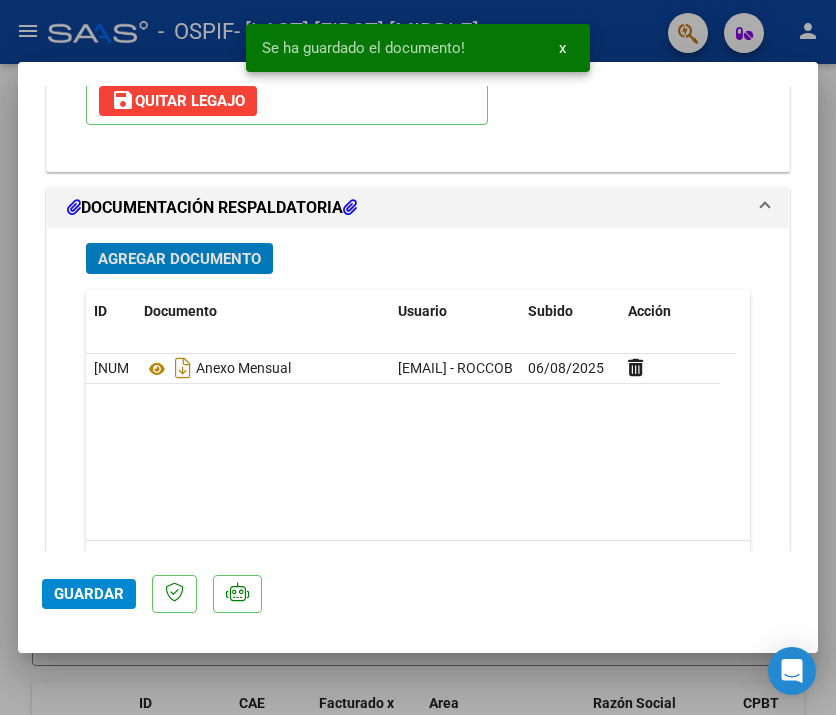 click on "Guardar" 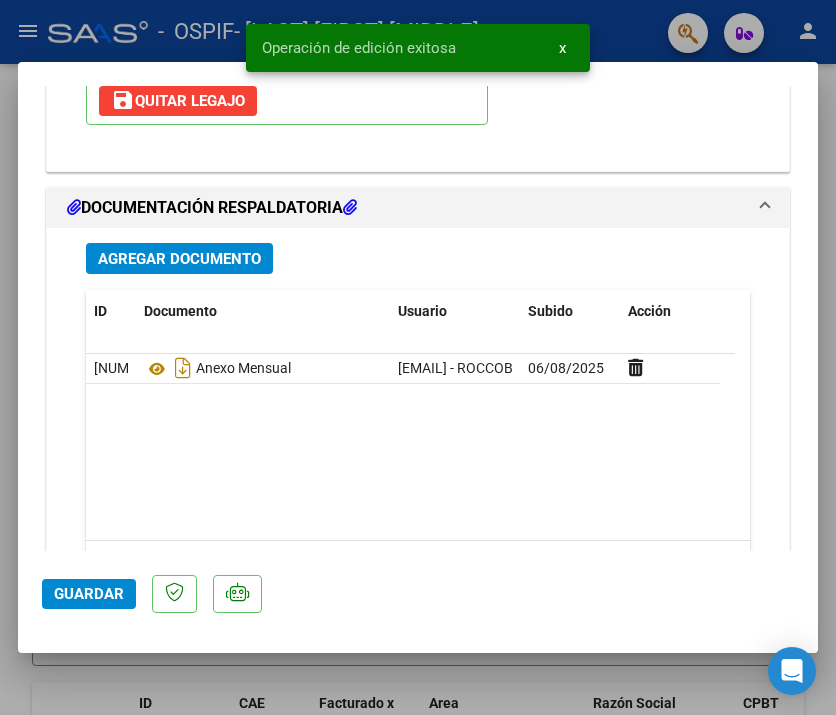 click at bounding box center [418, 357] 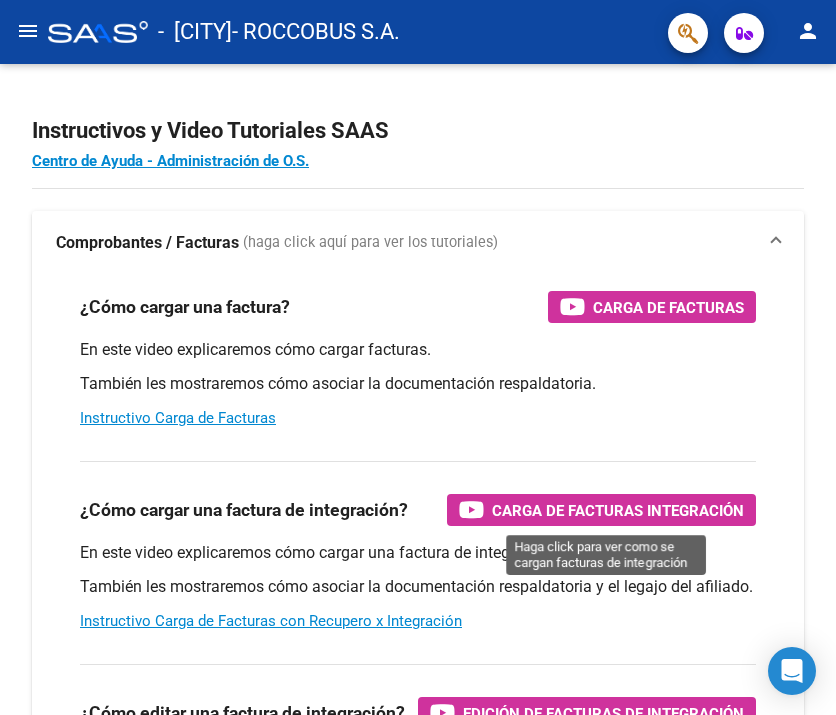 scroll, scrollTop: 0, scrollLeft: 0, axis: both 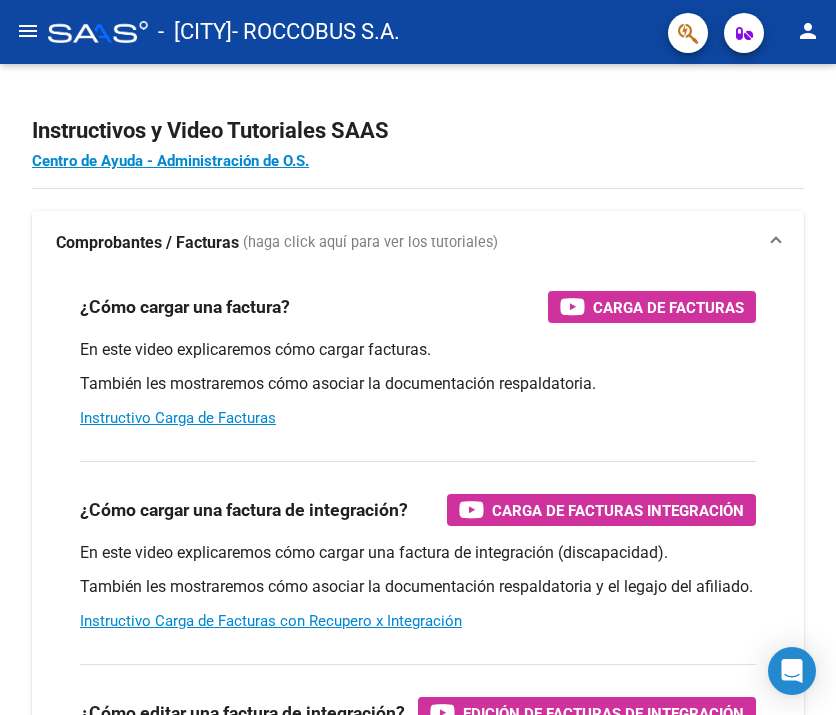 click on "menu" 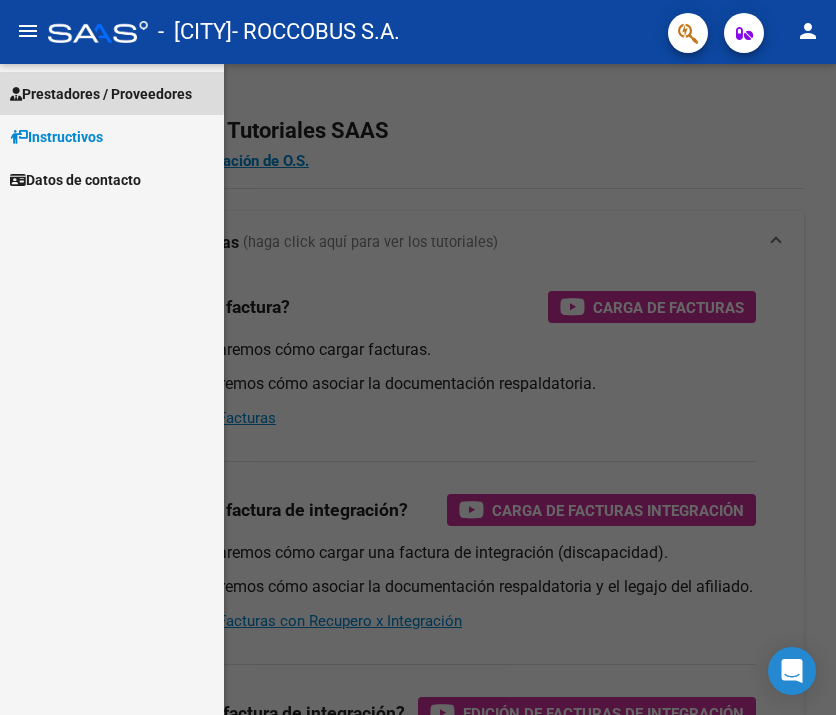 click on "Prestadores / Proveedores" at bounding box center (101, 94) 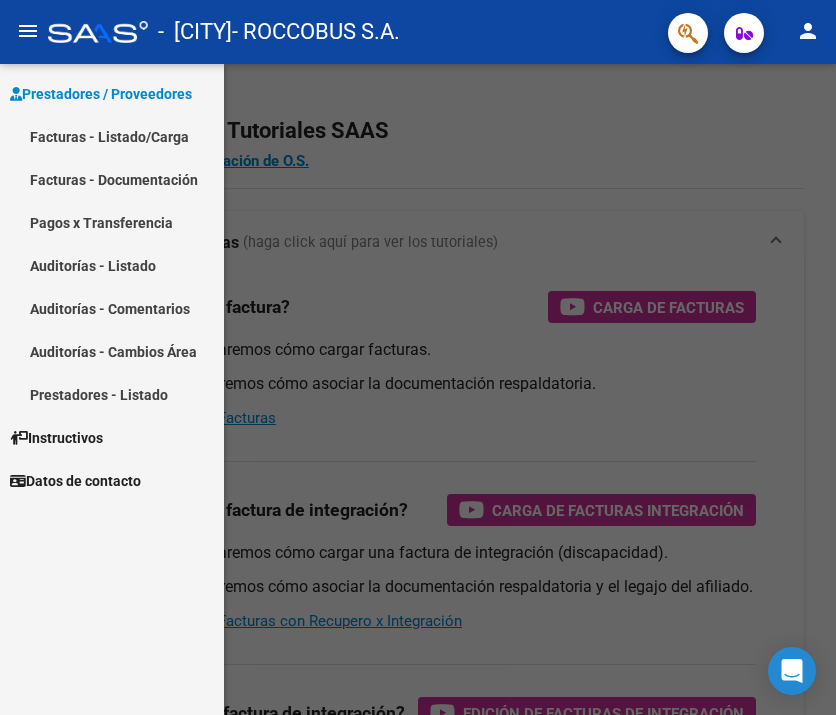 click on "Facturas - Listado/Carga" at bounding box center [112, 136] 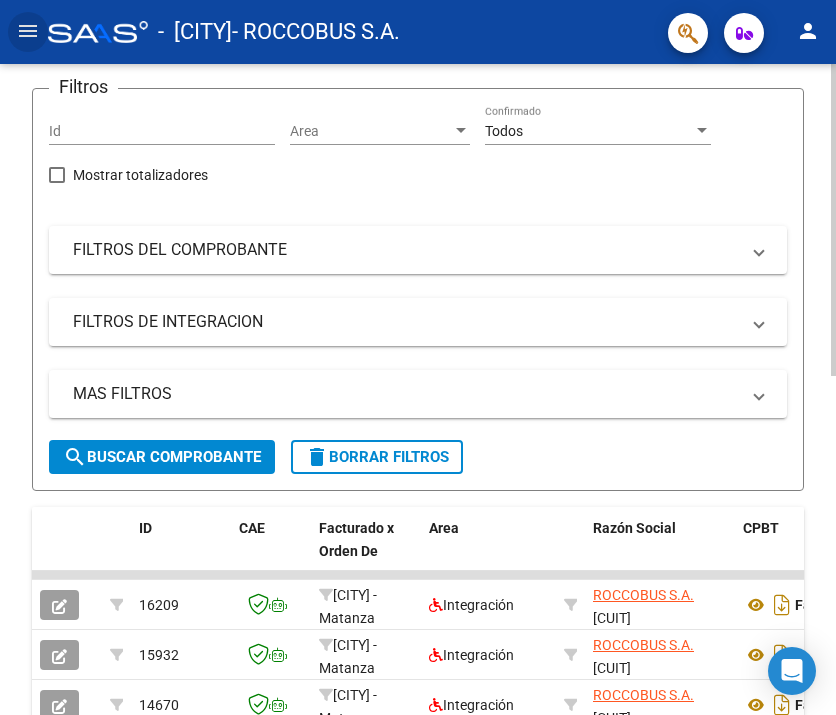 click on "Video tutorial   PRESTADORES -> Listado de CPBTs Emitidos por Prestadores / Proveedores (alt+q)   Cargar Comprobante
cloud_download  CSV  cloud_download  EXCEL  cloud_download  Estandar   Descarga Masiva
Filtros Id Area Area Todos Confirmado   Mostrar totalizadores   FILTROS DEL COMPROBANTE  Comprobante Tipo Comprobante Tipo Start date – End date Fec. Comprobante Desde / Hasta Días Emisión Desde(cant. días) Días Emisión Hasta(cant. días) CUIT / Razón Social Pto. Venta Nro. Comprobante Código SSS CAE Válido CAE Válido Todos Cargado Módulo Hosp. Todos Tiene facturacion Apócrifa Hospital Refes  FILTROS DE INTEGRACION  Período De Prestación Campos del Archivo de Rendición Devuelto x SSS (dr_envio) Todos Rendido x SSS (dr_envio) Tipo de Registro Tipo de Registro Período Presentación Período Presentación Campos del Legajo Asociado (preaprobación) Afiliado Legajo (cuil/nombre) Todos Solo facturas preaprobadas  MAS FILTROS  Todos Con Doc. Respaldatoria Todos Con Trazabilidad Todos – –" 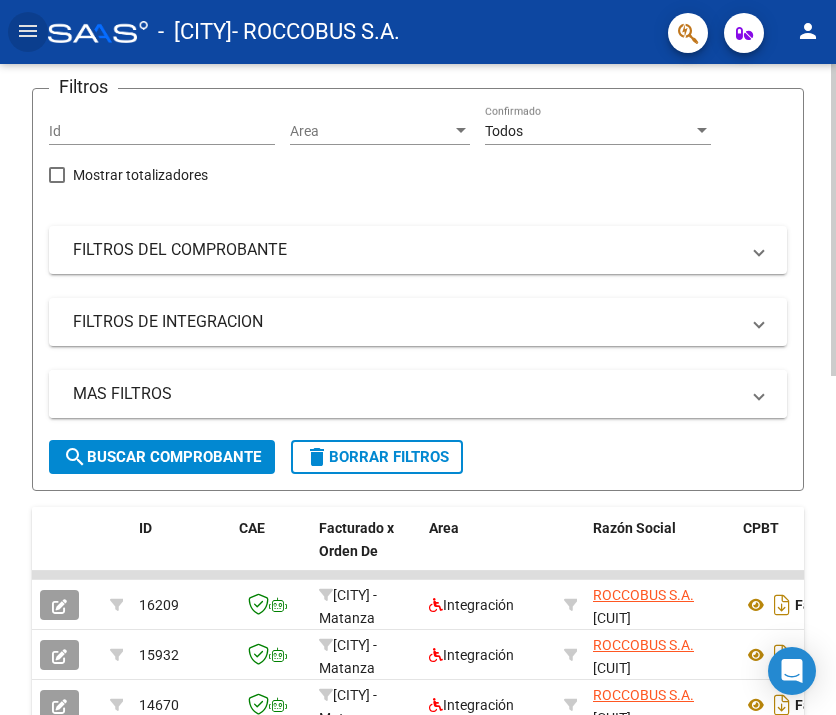 scroll, scrollTop: 172, scrollLeft: 0, axis: vertical 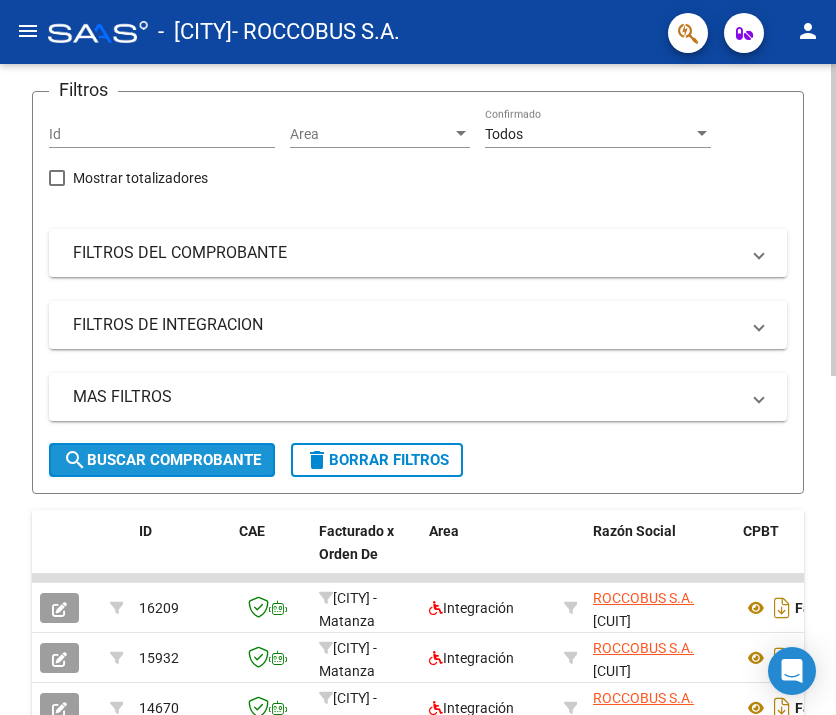 click on "search  Buscar Comprobante" 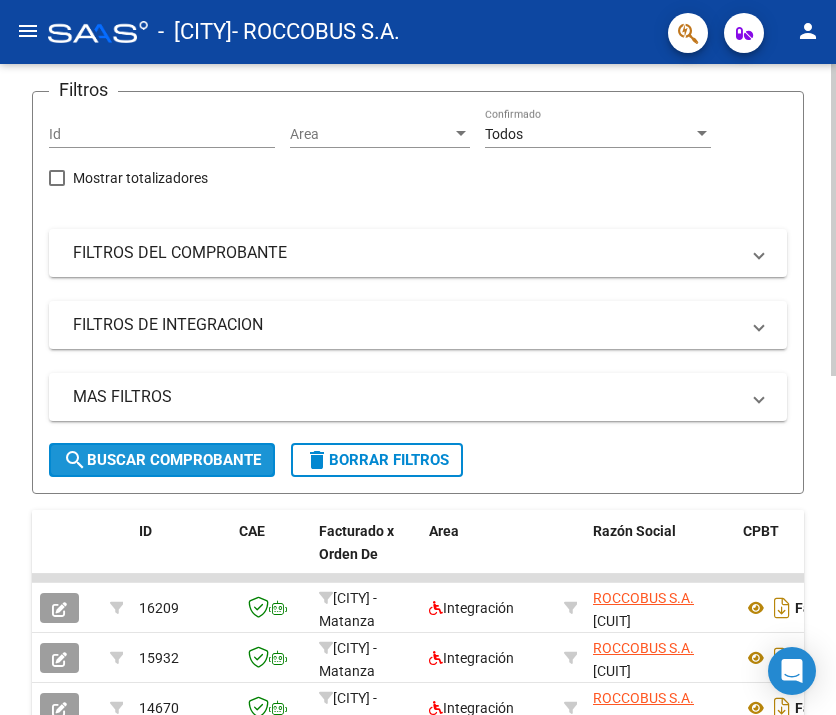 click on "search  Buscar Comprobante" 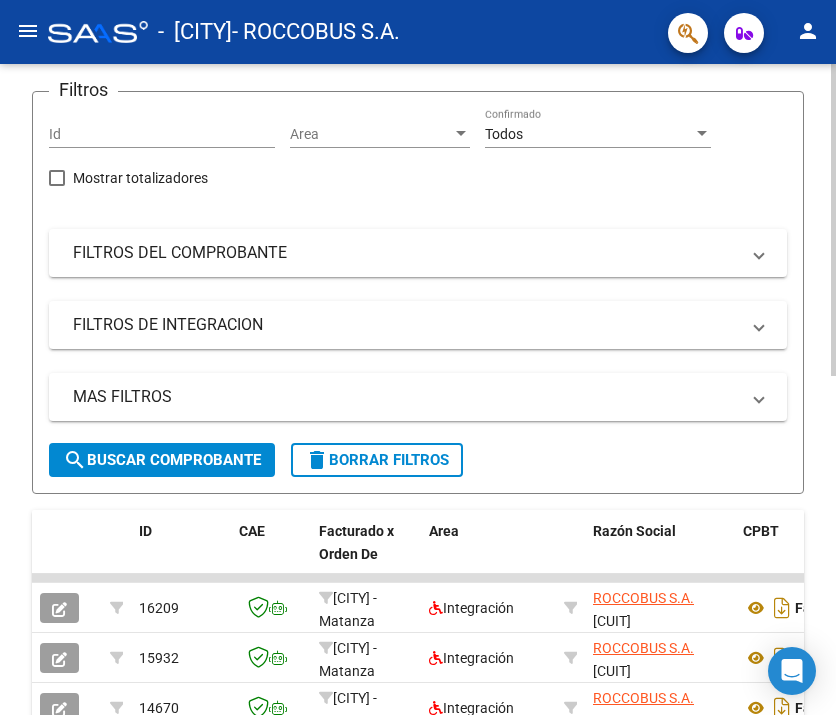 scroll, scrollTop: 0, scrollLeft: 0, axis: both 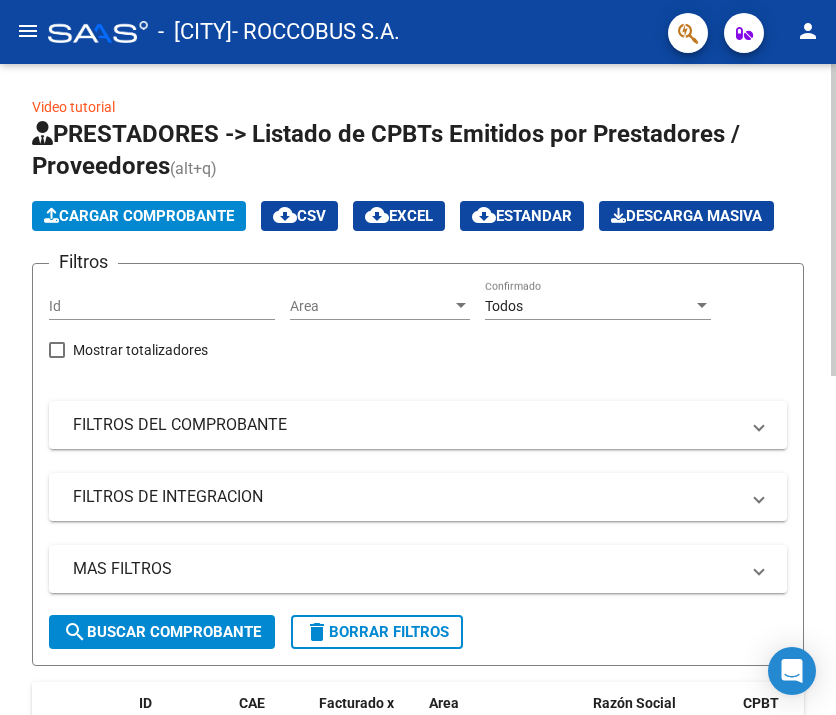 click on "Video tutorial   PRESTADORES -> Listado de CPBTs Emitidos por Prestadores / Proveedores (alt+q)   Cargar Comprobante
cloud_download  CSV  cloud_download  EXCEL  cloud_download  Estandar   Descarga Masiva
Filtros Id Area Area Todos Confirmado   Mostrar totalizadores   FILTROS DEL COMPROBANTE  Comprobante Tipo Comprobante Tipo Start date – End date Fec. Comprobante Desde / Hasta Días Emisión Desde(cant. días) Días Emisión Hasta(cant. días) CUIT / Razón Social Pto. Venta Nro. Comprobante Código SSS CAE Válido CAE Válido Todos Cargado Módulo Hosp. Todos Tiene facturacion Apócrifa Hospital Refes  FILTROS DE INTEGRACION  Período De Prestación Campos del Archivo de Rendición Devuelto x SSS (dr_envio) Todos Rendido x SSS (dr_envio) Tipo de Registro Tipo de Registro Período Presentación Período Presentación Campos del Legajo Asociado (preaprobación) Afiliado Legajo (cuil/nombre) Todos Solo facturas preaprobadas  MAS FILTROS  Todos Con Doc. Respaldatoria Todos Con Trazabilidad Todos – –" 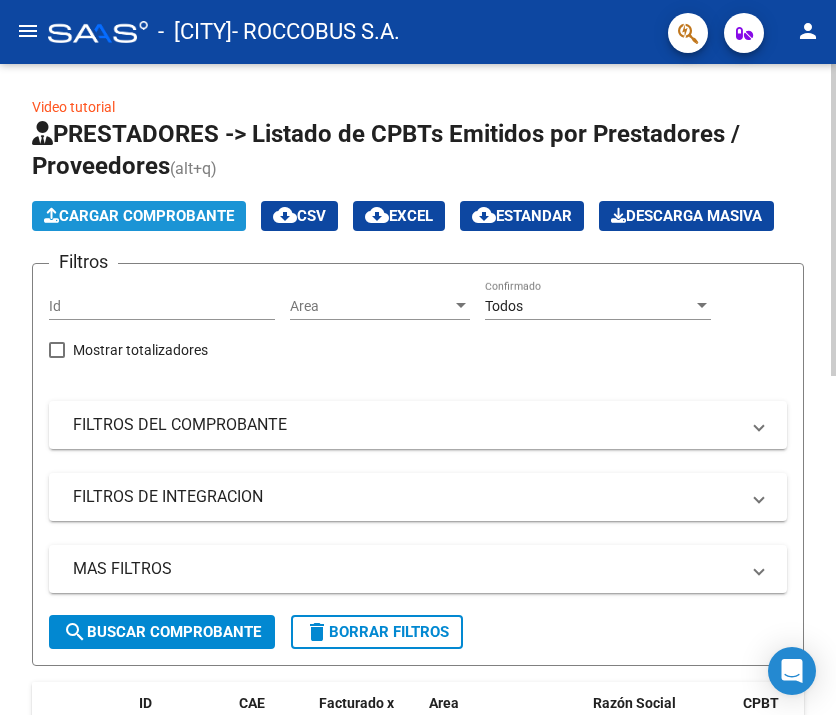 click on "Cargar Comprobante" 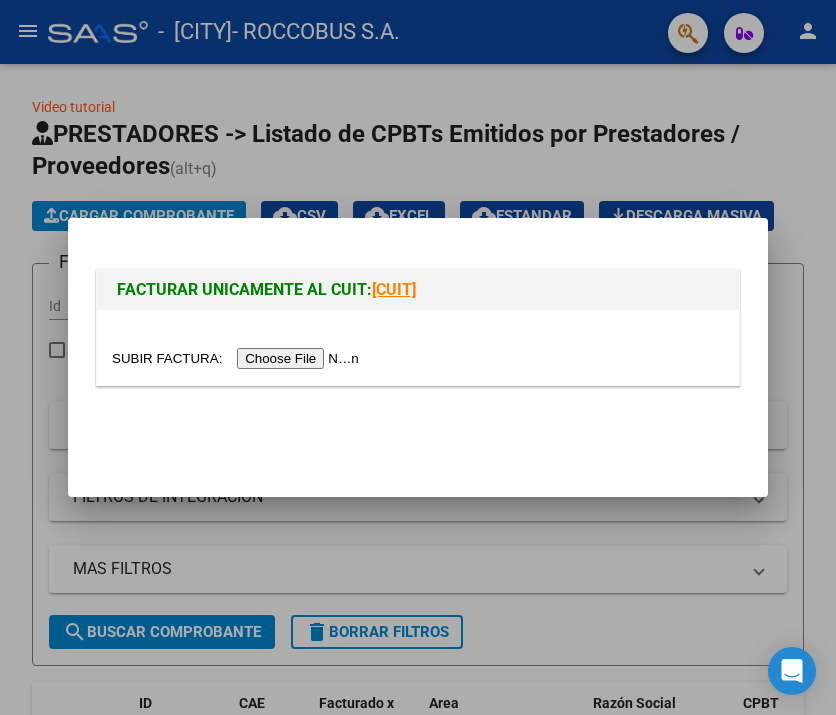 click at bounding box center [238, 358] 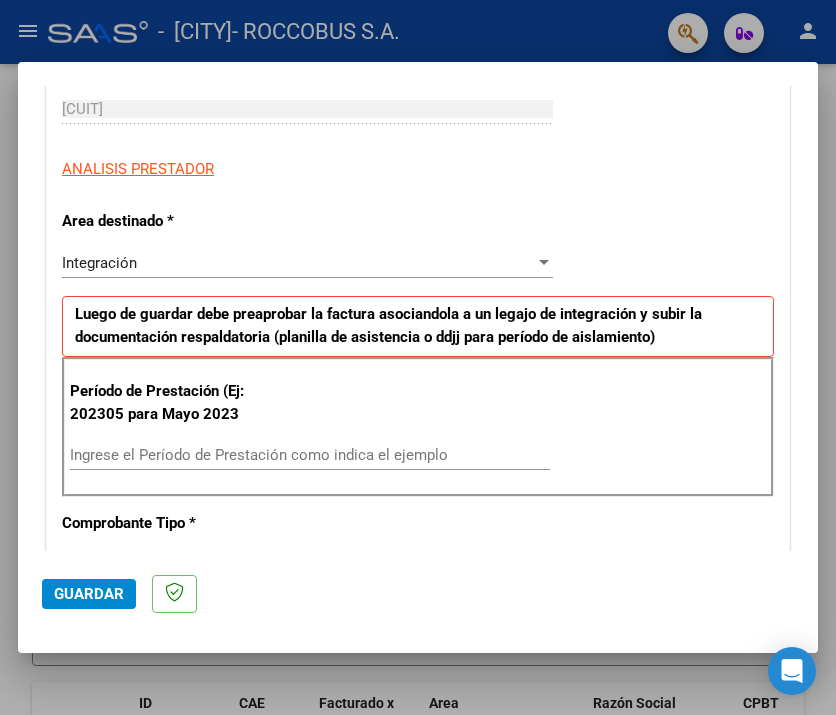scroll, scrollTop: 424, scrollLeft: 0, axis: vertical 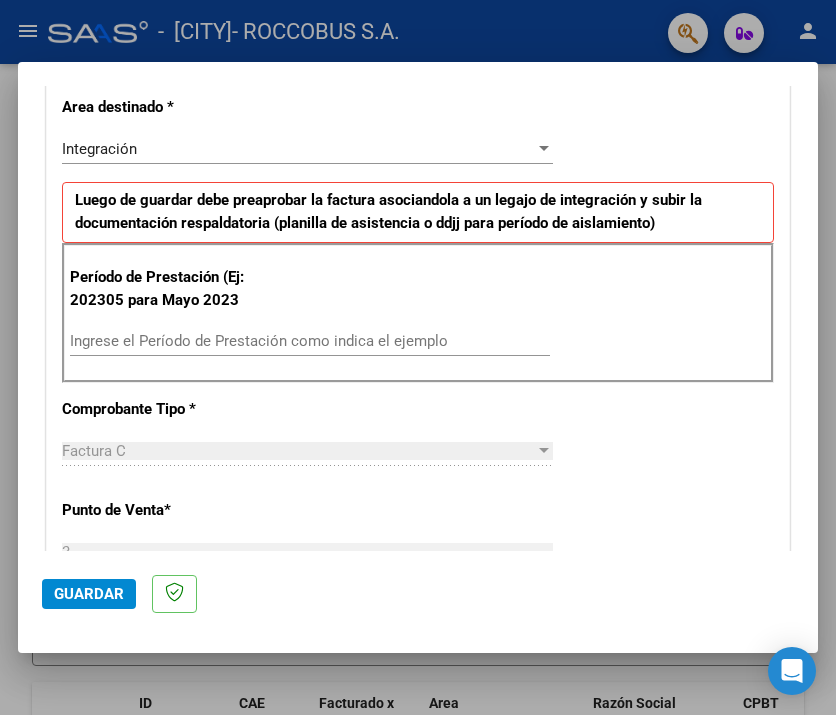 click on "Ingrese el Período de Prestación como indica el ejemplo" at bounding box center [310, 341] 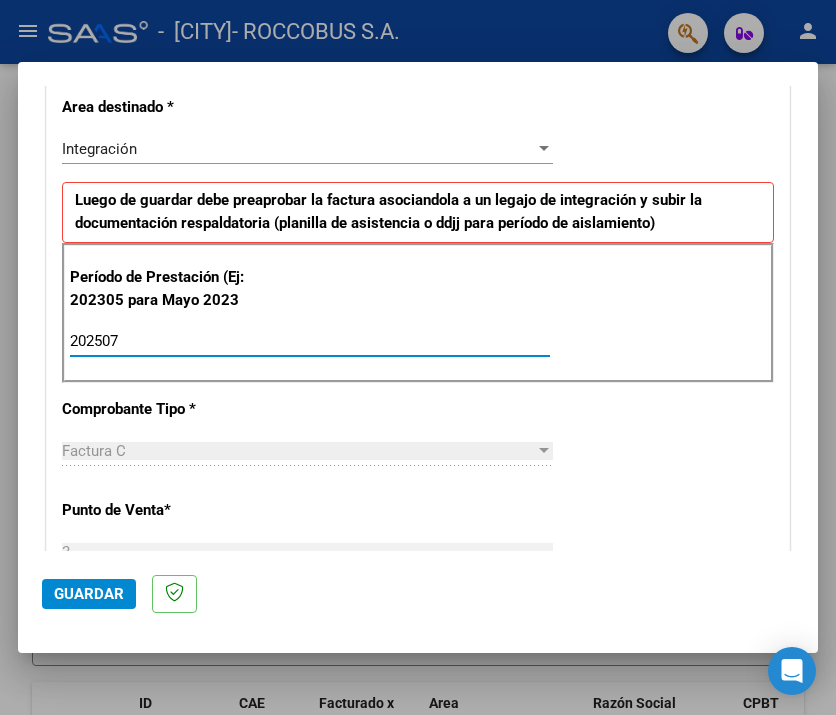 type on "202507" 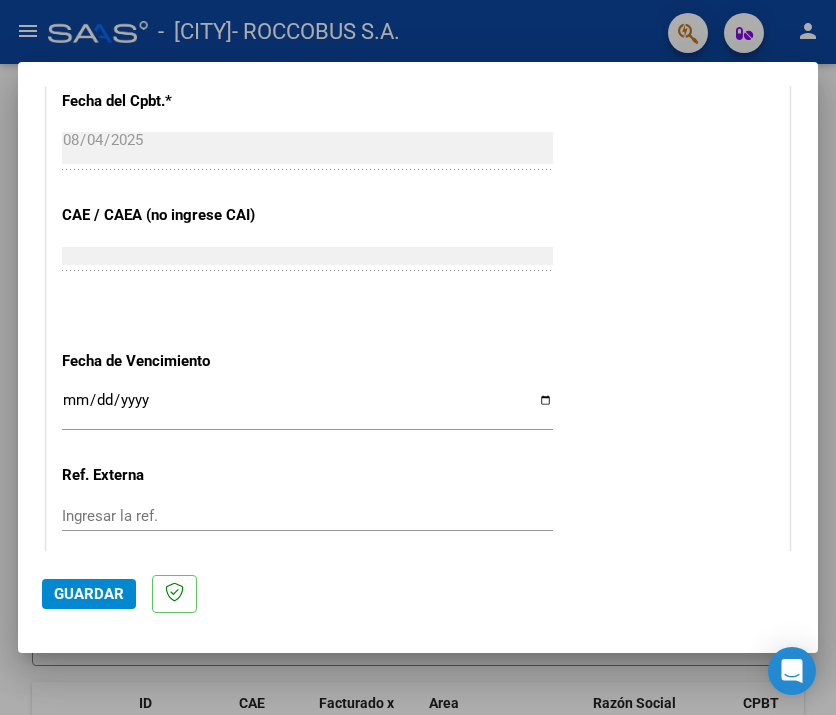 scroll, scrollTop: 1174, scrollLeft: 0, axis: vertical 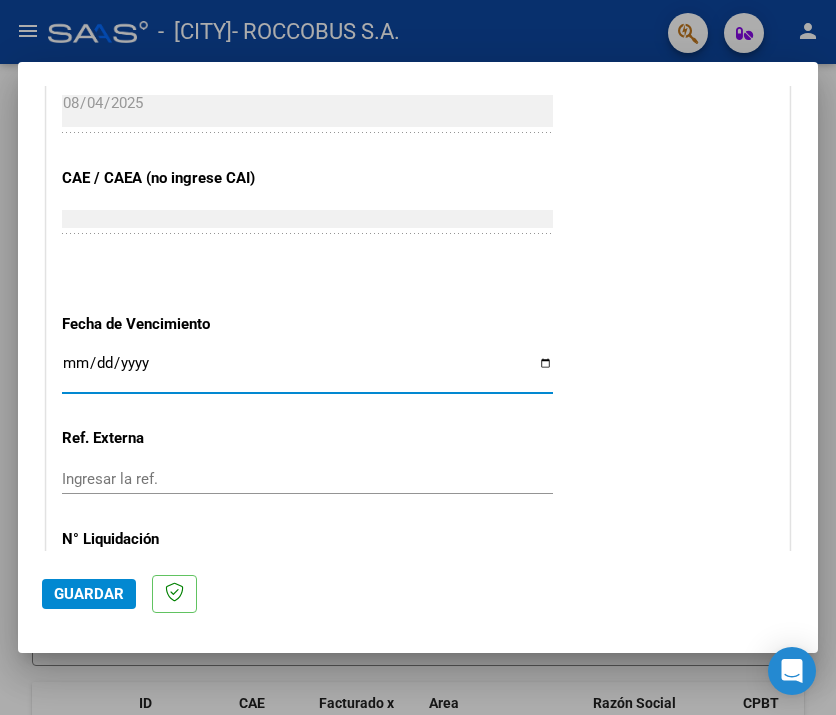 click on "Ingresar la fecha" at bounding box center [307, 371] 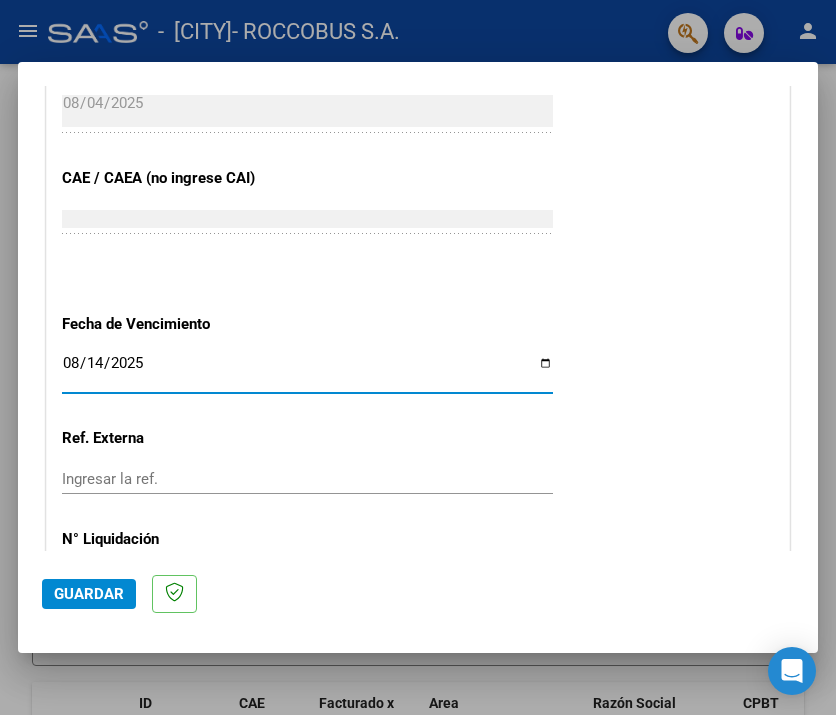 click on "Guardar" 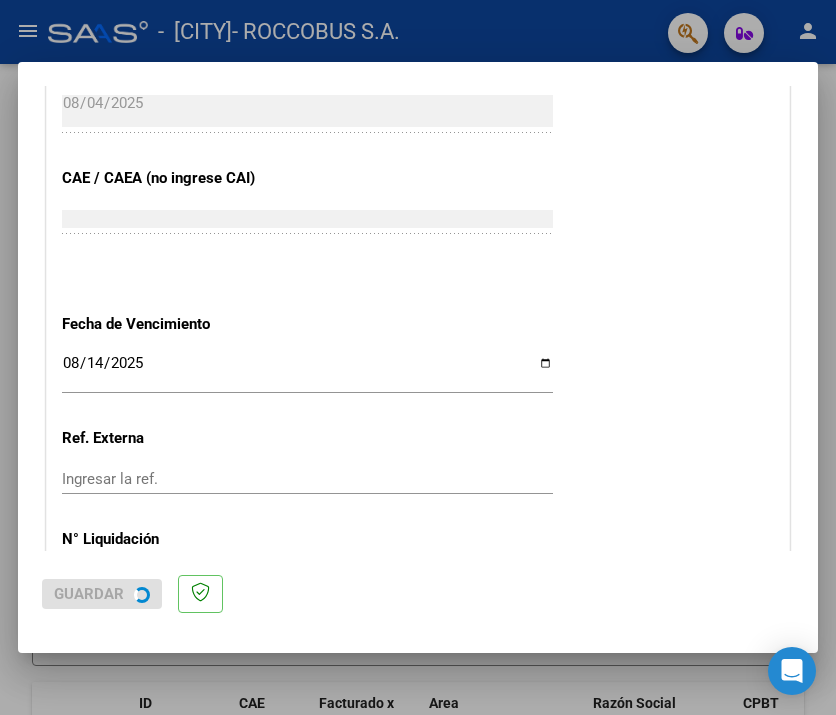 scroll, scrollTop: 0, scrollLeft: 0, axis: both 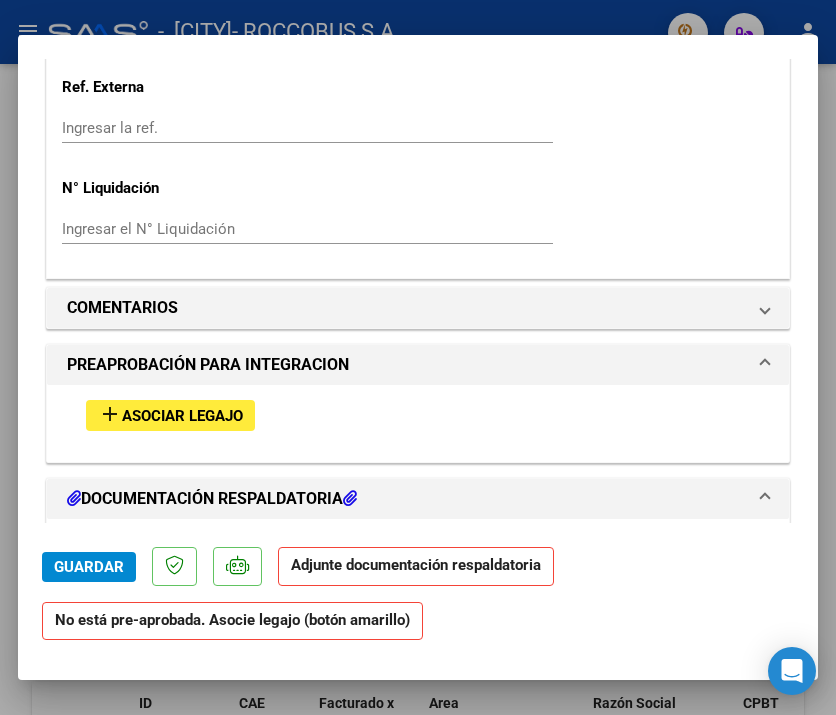 click on "Asociar Legajo" at bounding box center [182, 416] 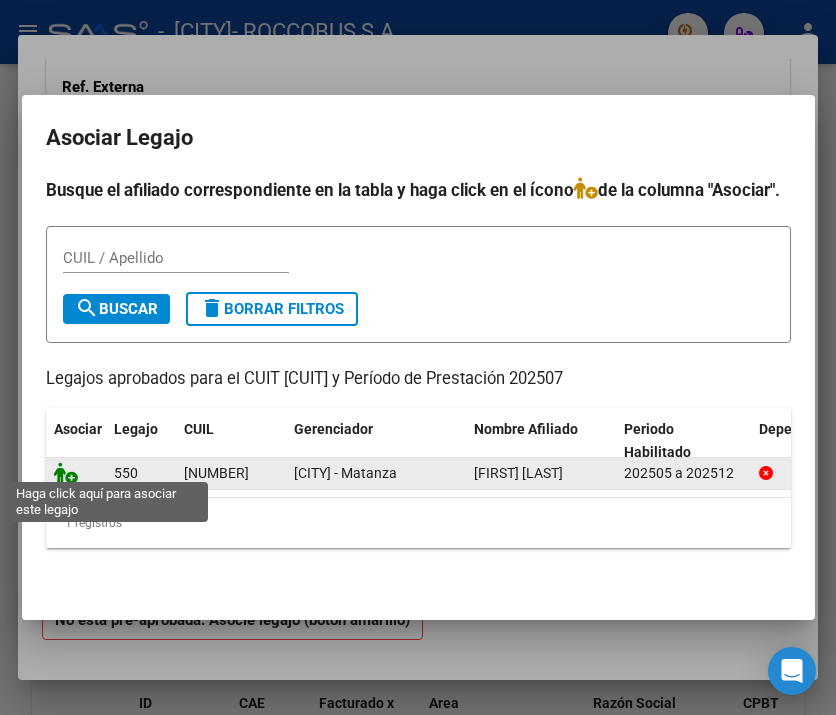 click 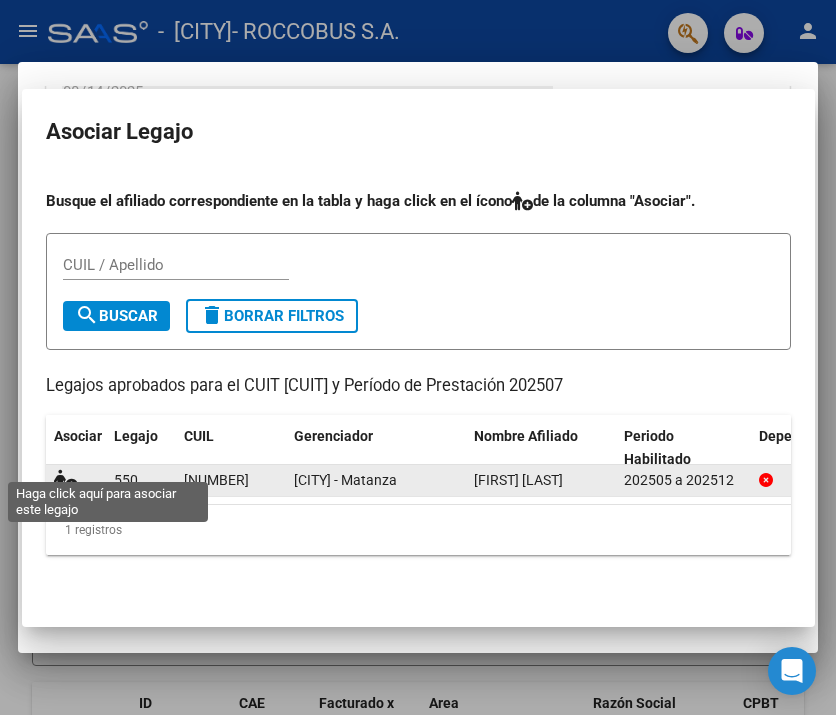 scroll, scrollTop: 1566, scrollLeft: 0, axis: vertical 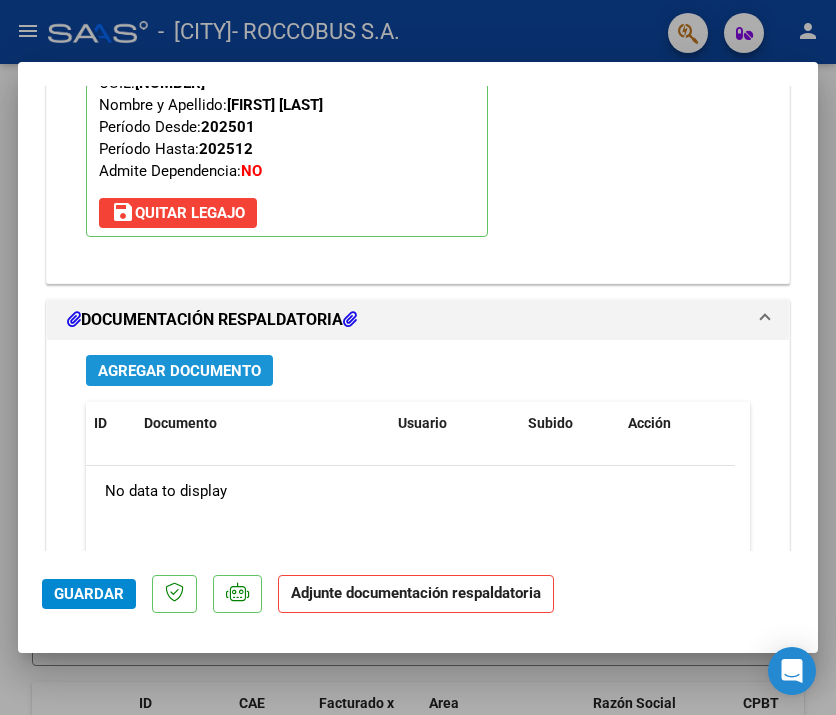 click on "Agregar Documento" at bounding box center (179, 371) 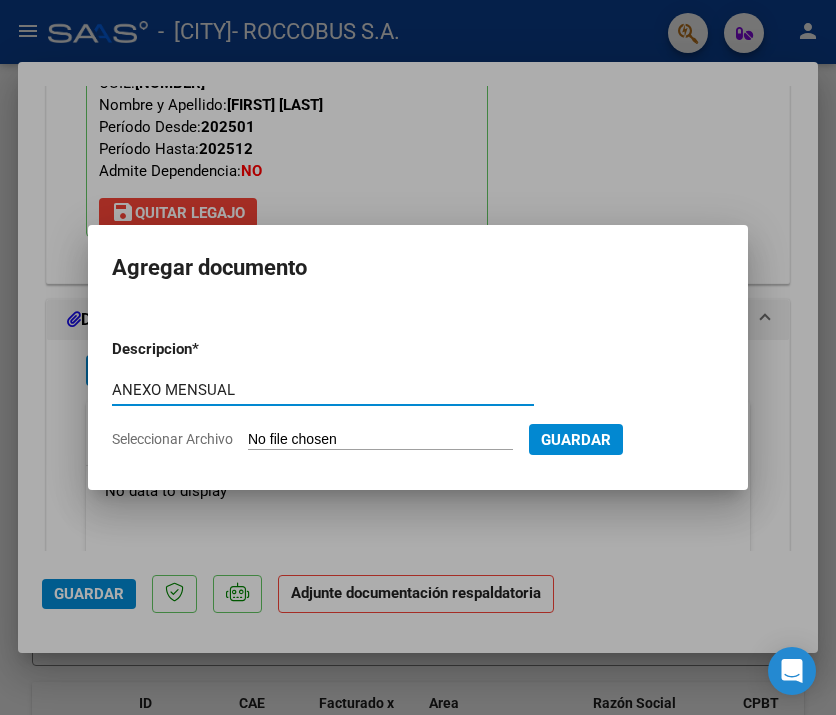 type on "ANEXO MENSUAL" 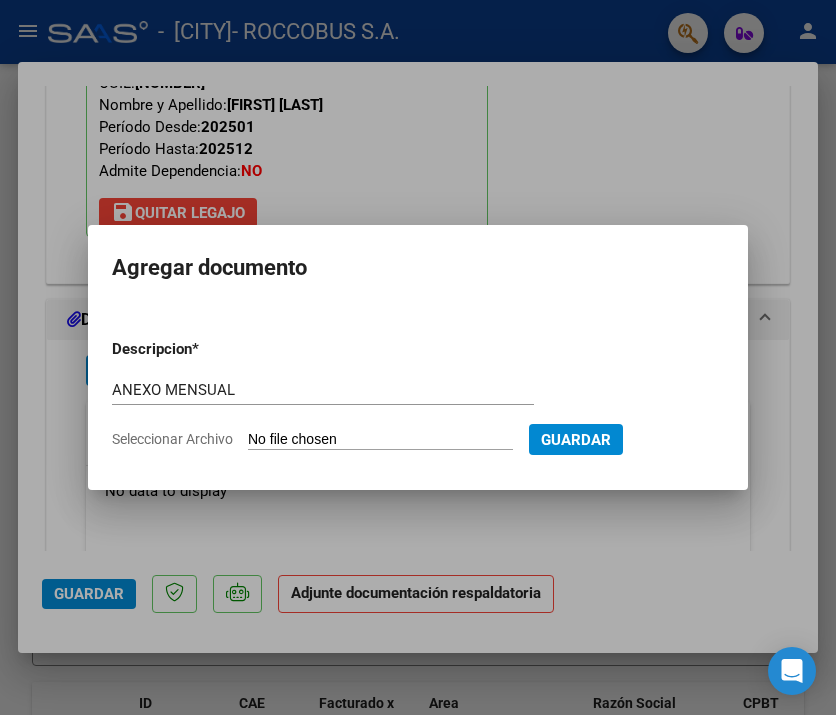 type on "C:\fakepath\[FIRST] [LAST].pdf" 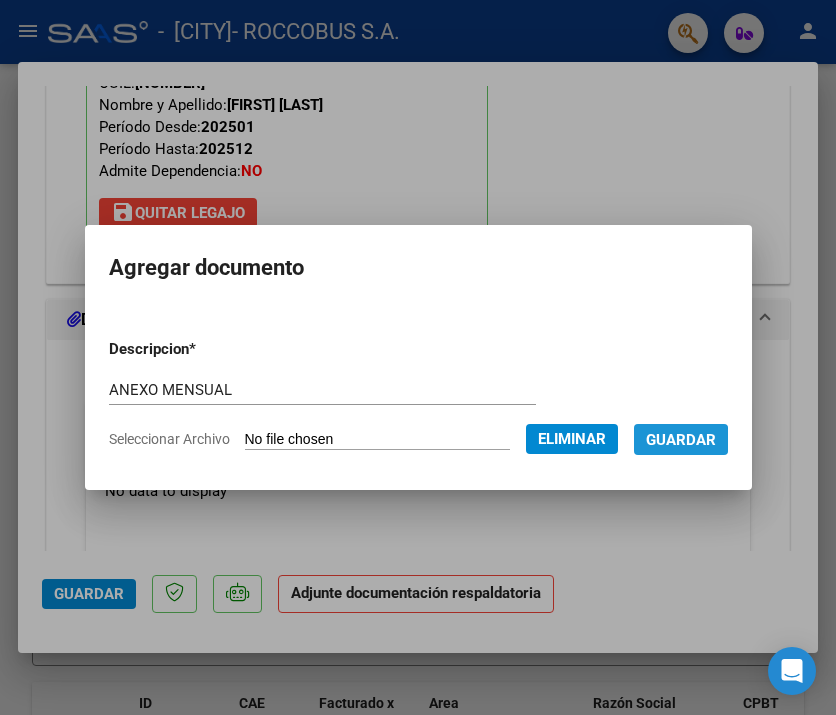 click on "Guardar" at bounding box center (681, 440) 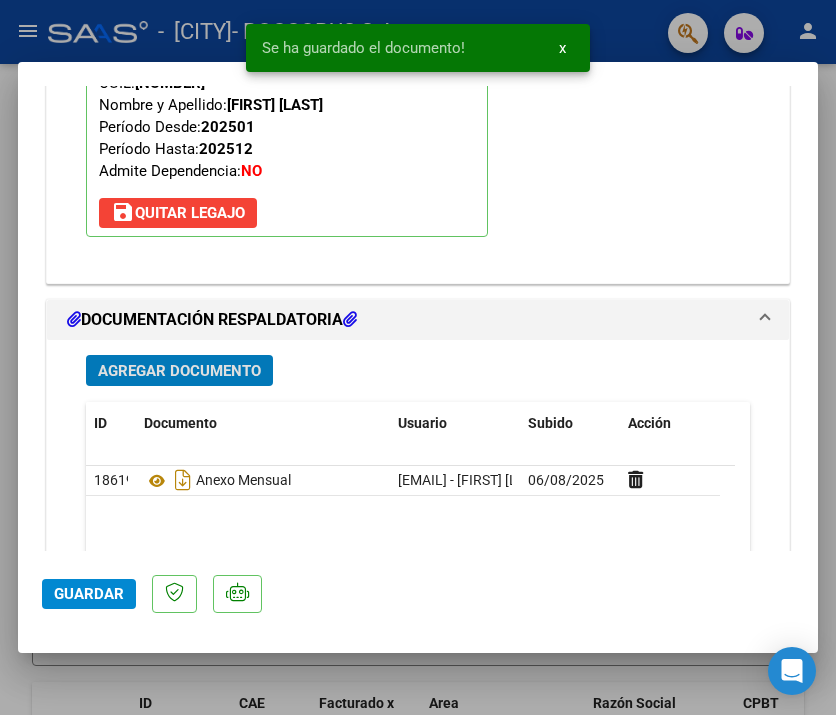 click on "Guardar" 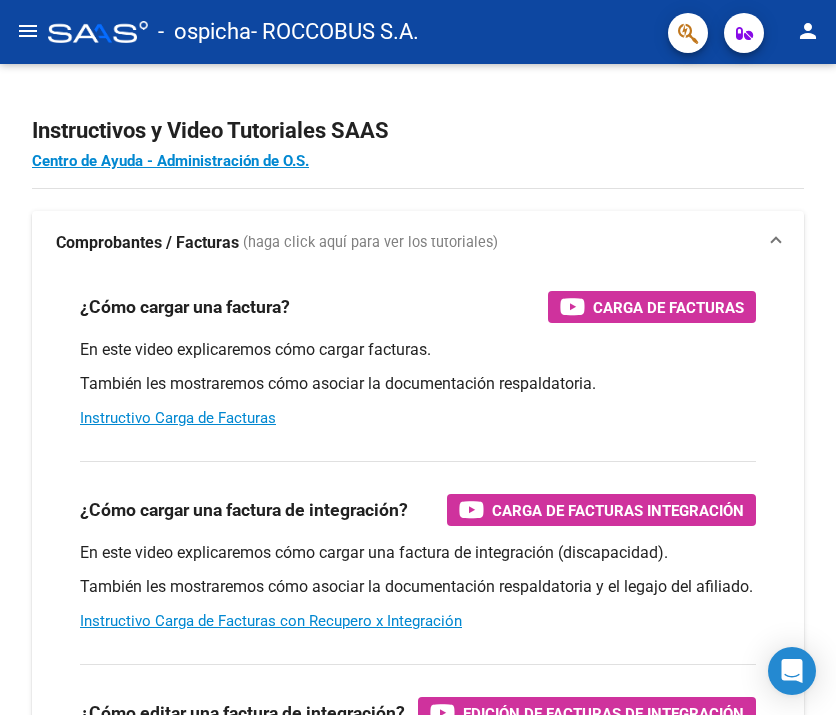 scroll, scrollTop: 0, scrollLeft: 0, axis: both 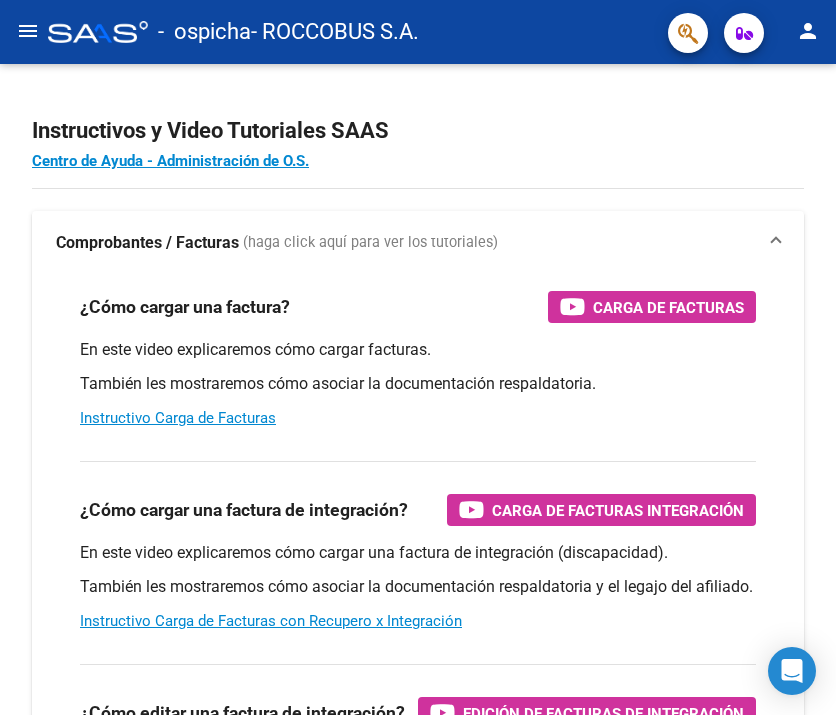 click on "menu" 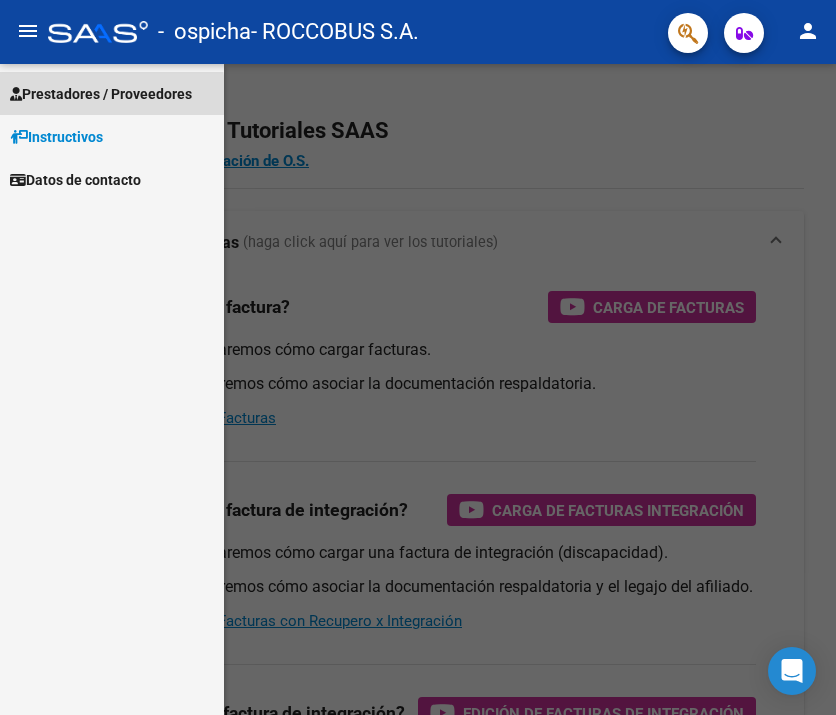 click on "Prestadores / Proveedores" at bounding box center [101, 94] 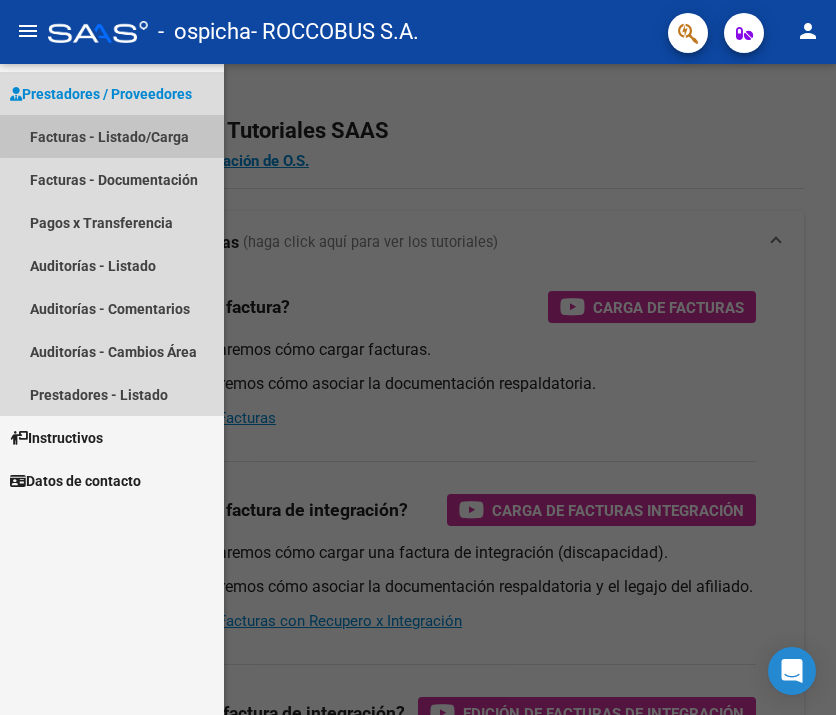 click on "Facturas - Listado/Carga" at bounding box center [112, 136] 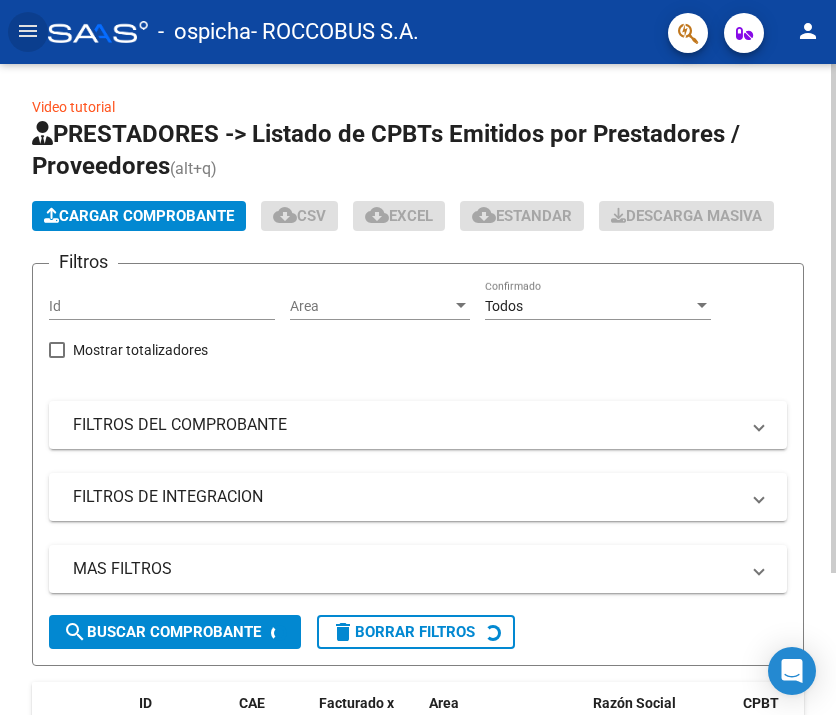 click on "Cargar Comprobante" 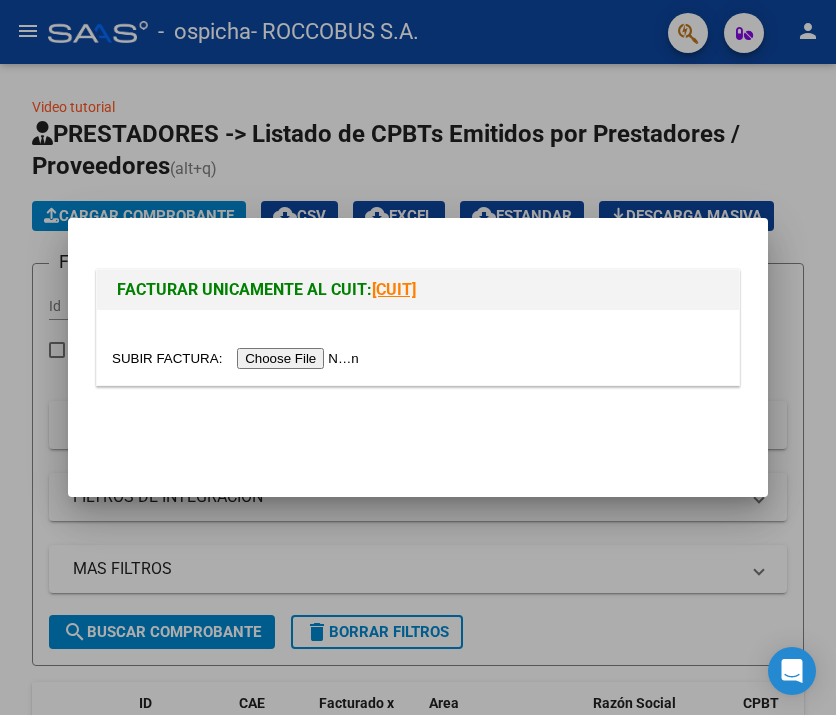 click at bounding box center (238, 358) 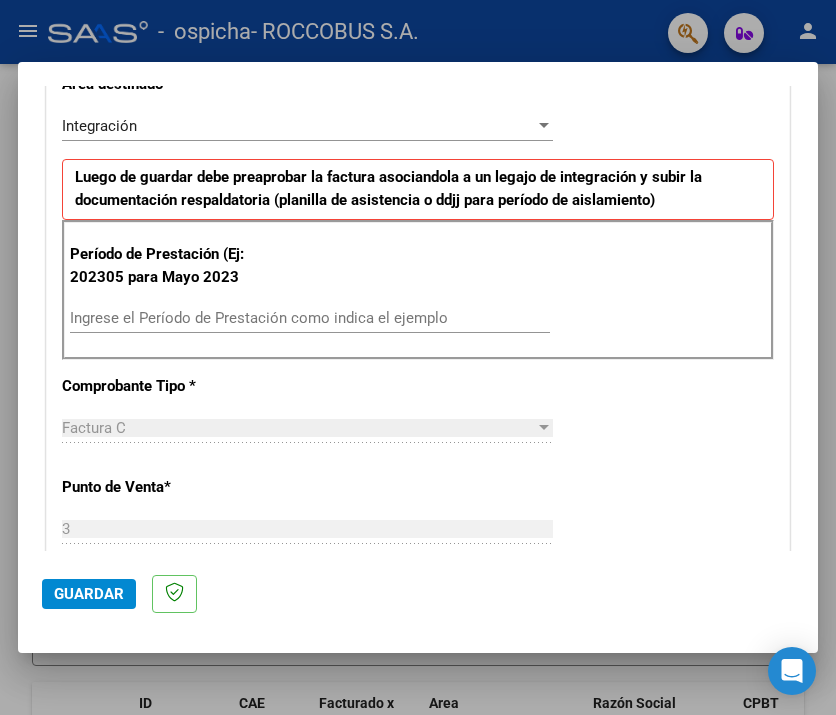 scroll, scrollTop: 453, scrollLeft: 0, axis: vertical 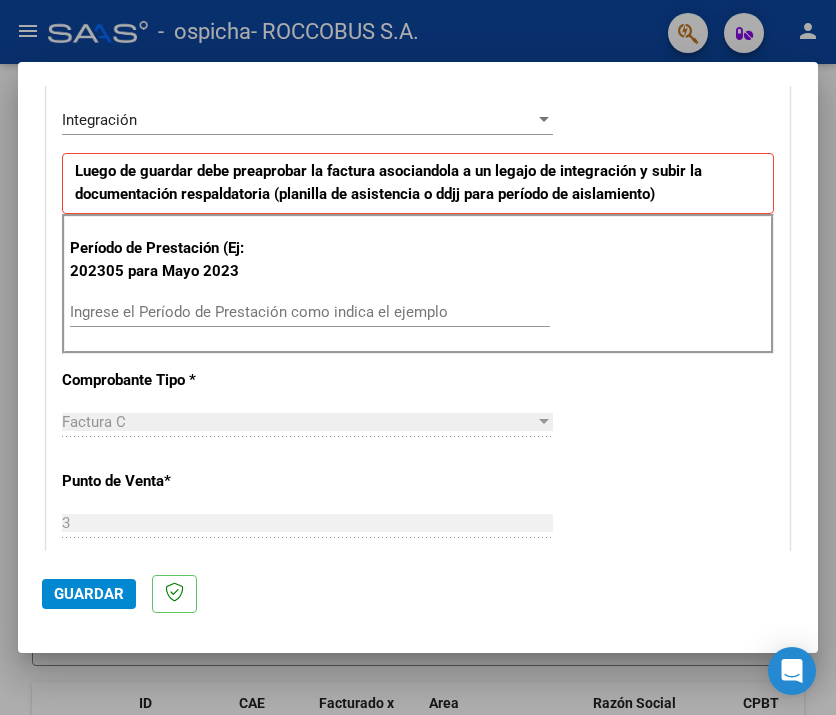 click on "Ingrese el Período de Prestación como indica el ejemplo" at bounding box center [310, 312] 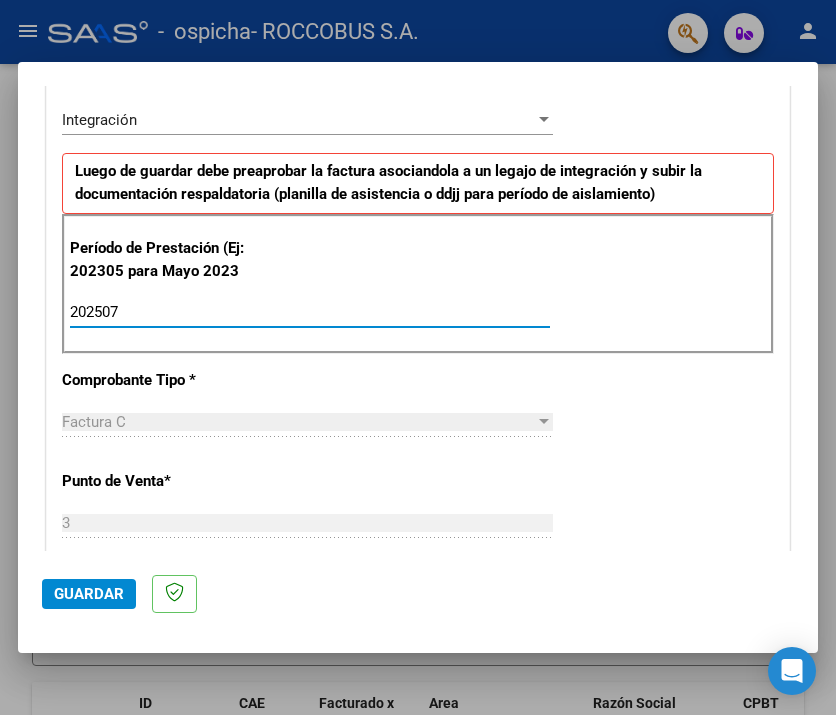 type on "202507" 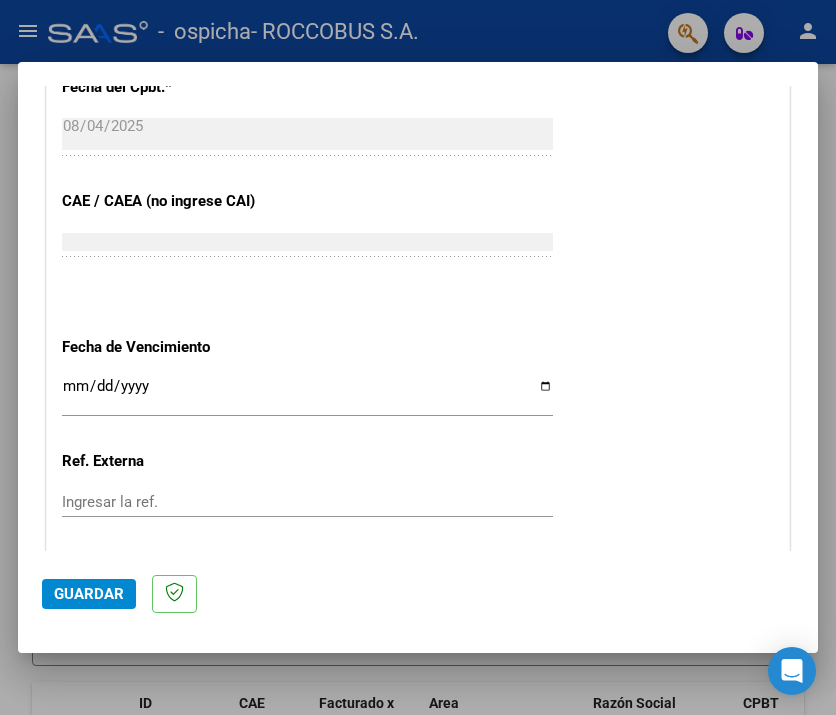scroll, scrollTop: 1177, scrollLeft: 0, axis: vertical 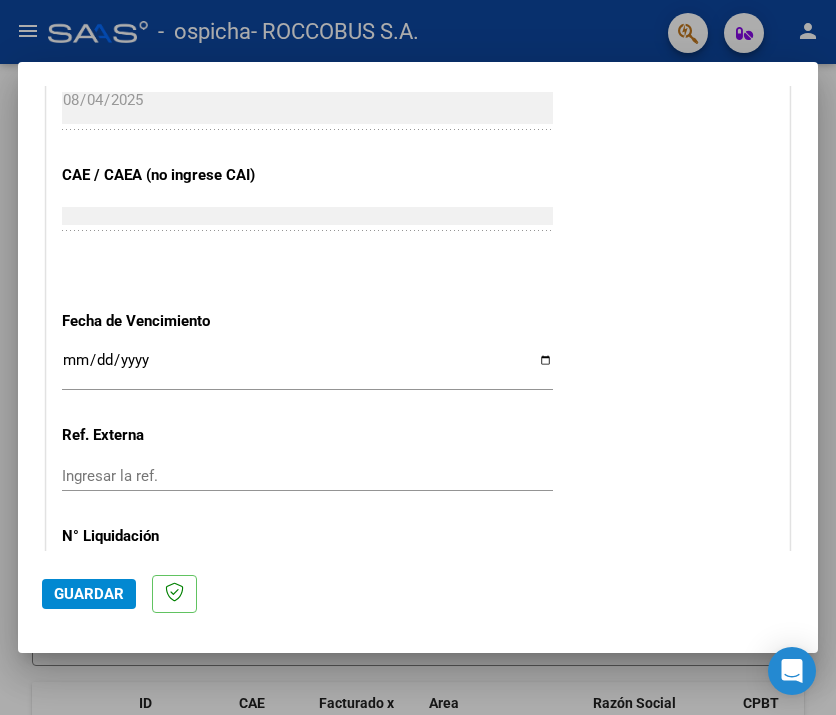 click on "Ingresar la fecha" at bounding box center (307, 368) 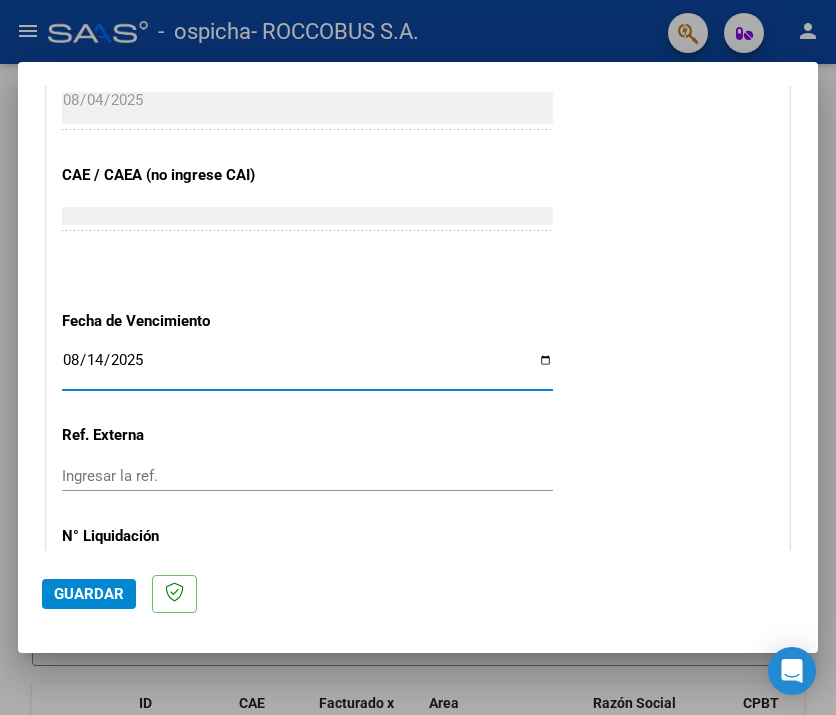 type on "2025-08-14" 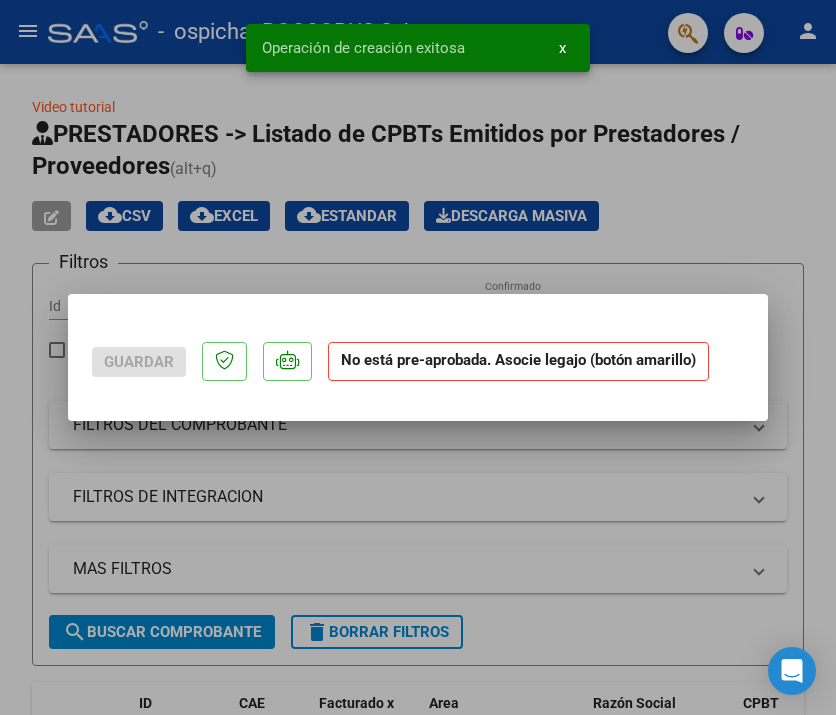 scroll, scrollTop: 0, scrollLeft: 0, axis: both 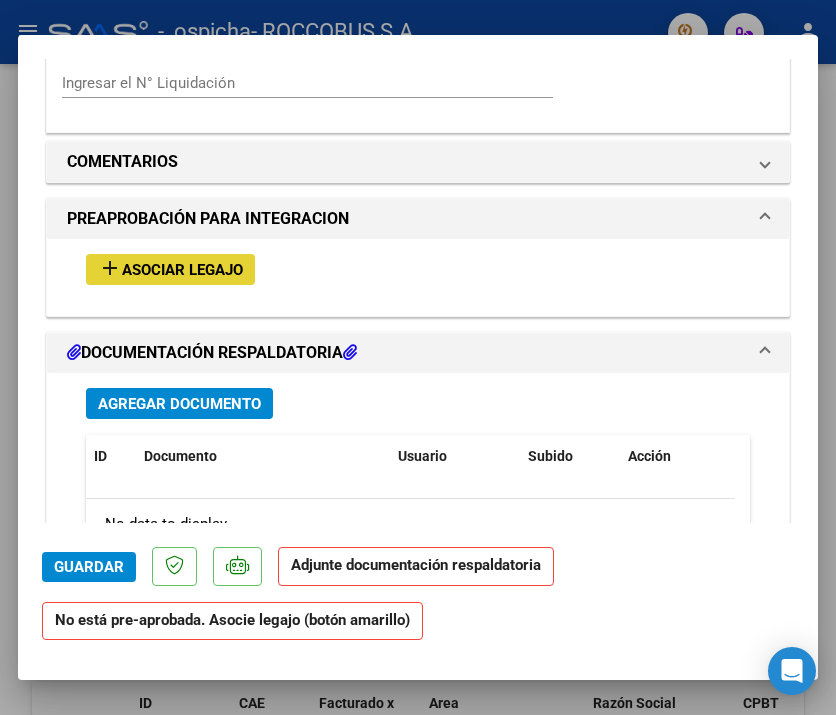 click on "add Asociar Legajo" at bounding box center [170, 269] 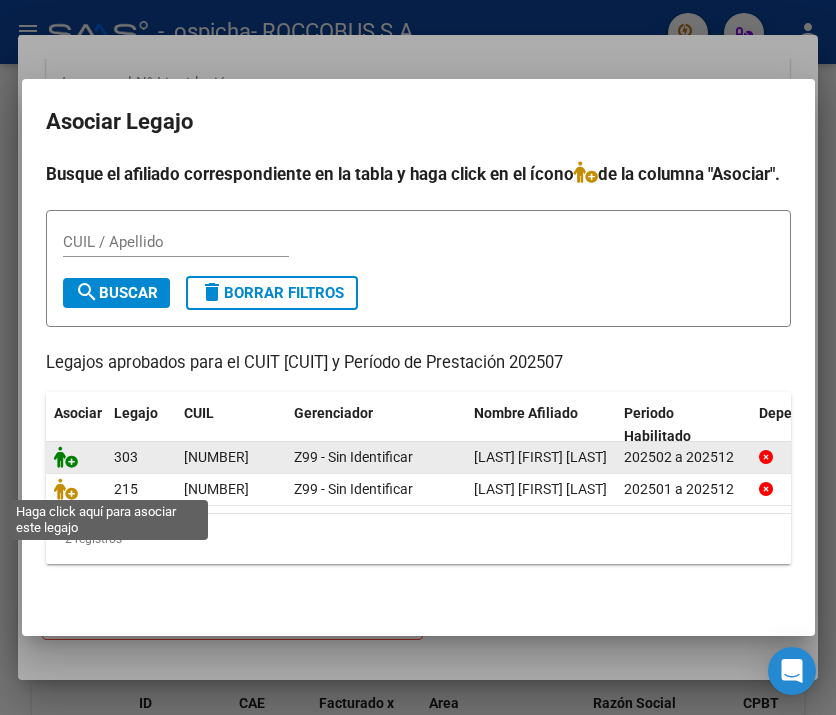 click 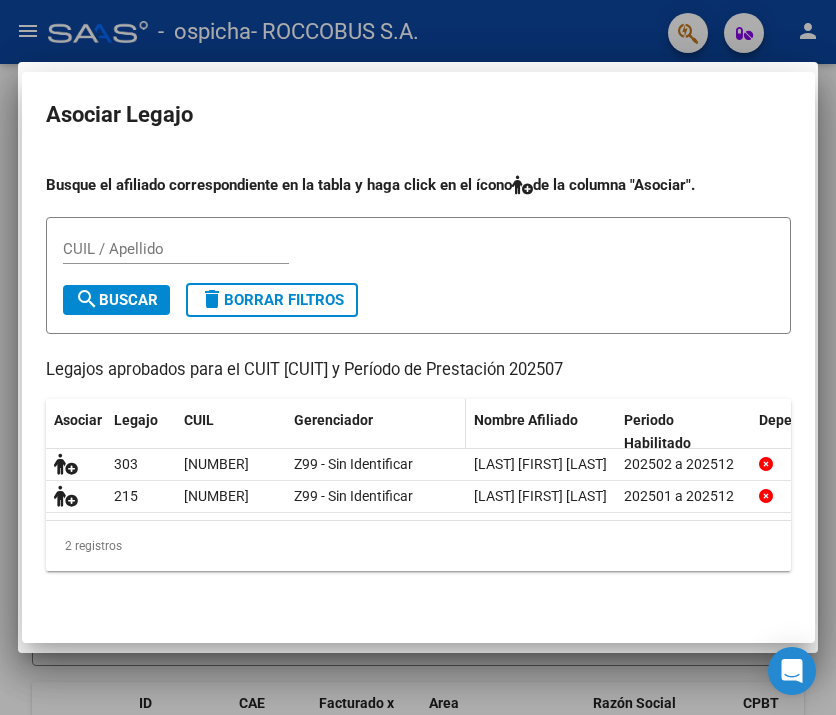 scroll, scrollTop: 1711, scrollLeft: 0, axis: vertical 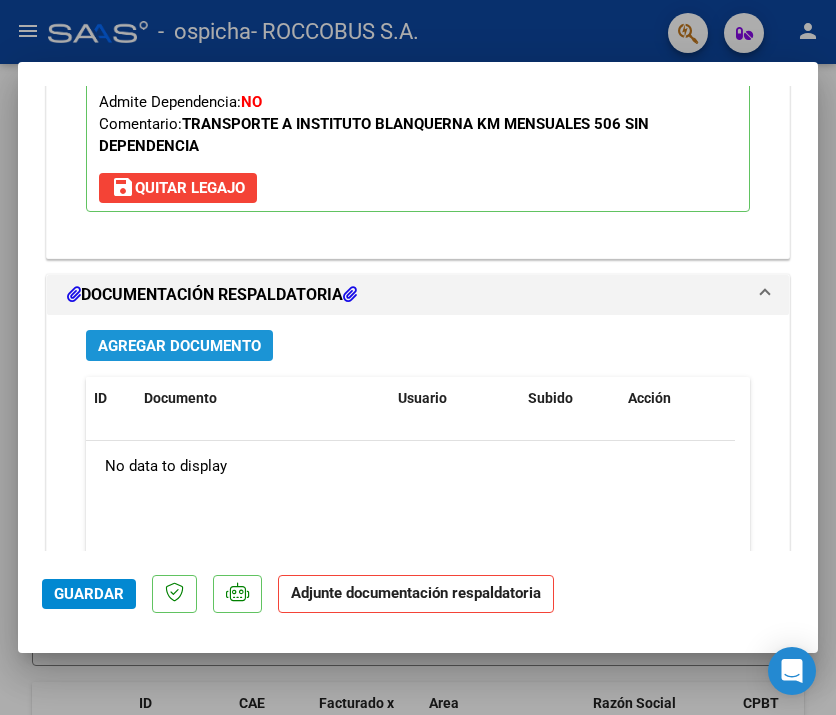 click on "Agregar Documento" at bounding box center (179, 346) 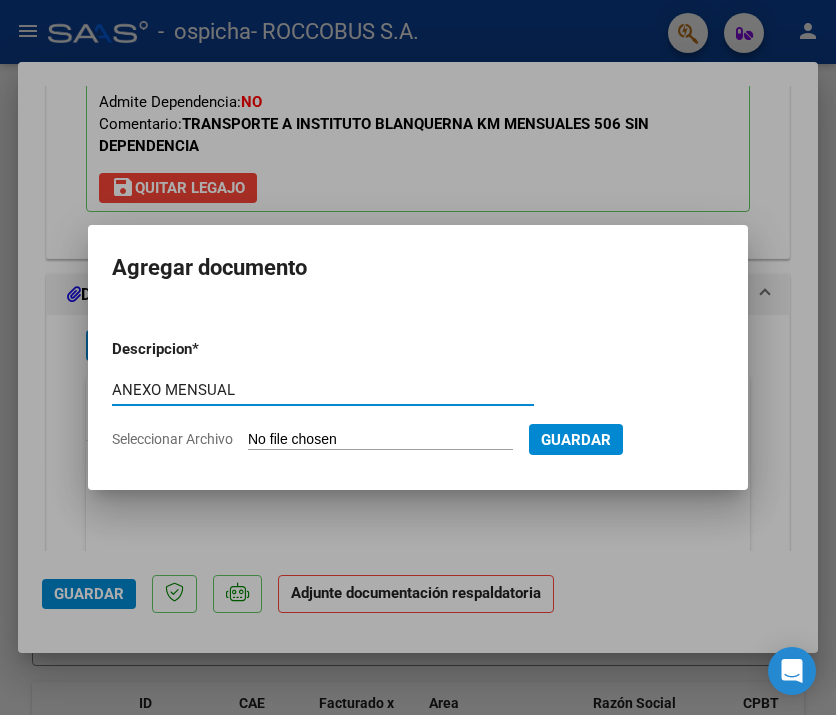 type on "ANEXO MENSUAL" 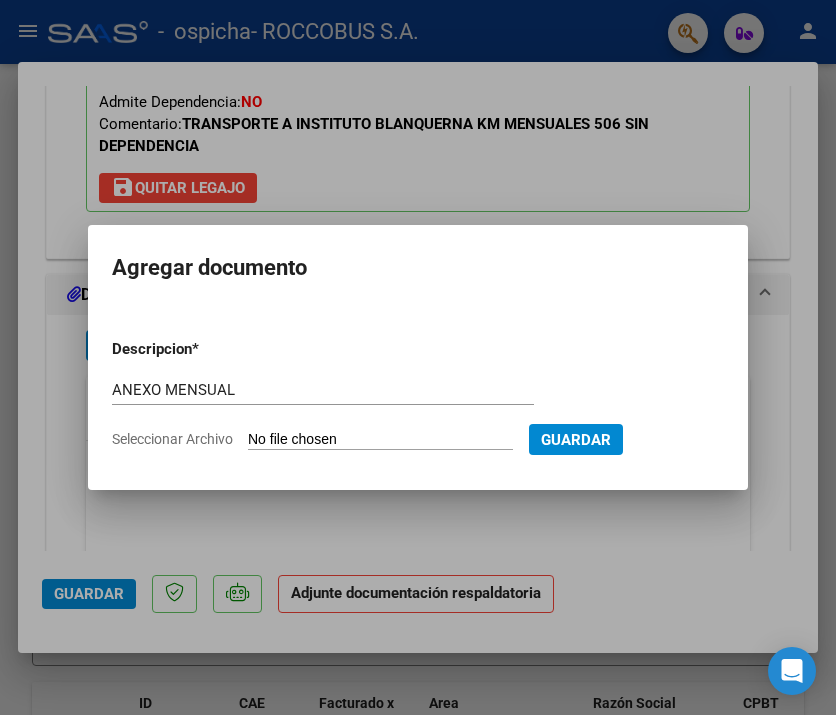 type on "C:\fakepath\AQUINO GLORIA.pdf" 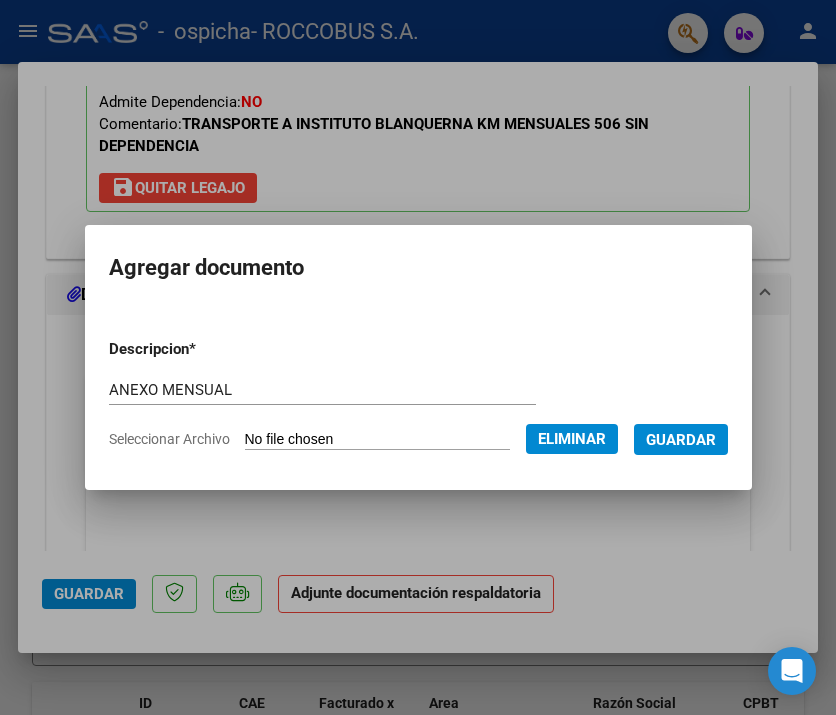 click on "Guardar" at bounding box center [681, 439] 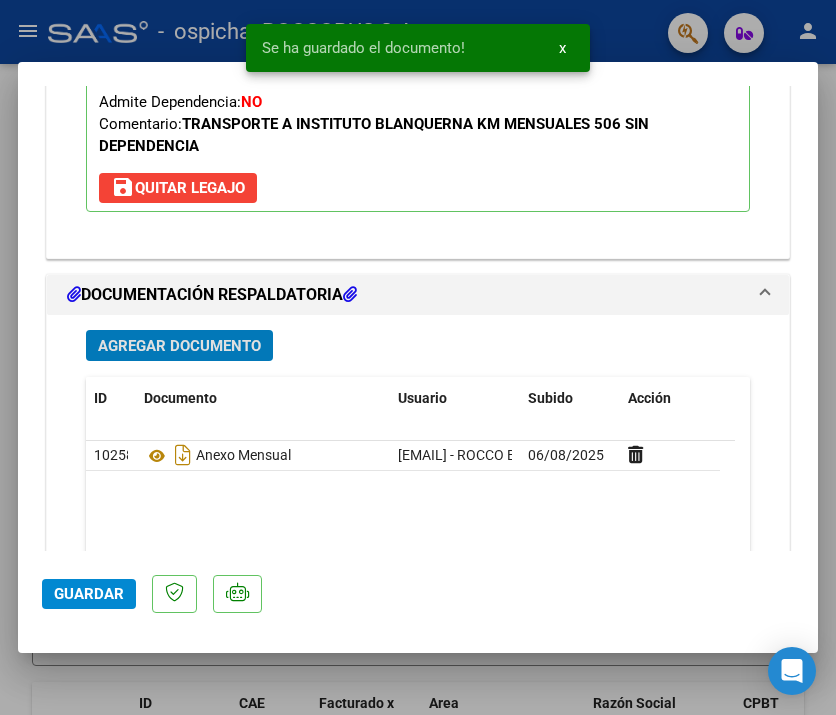 click on "Guardar" 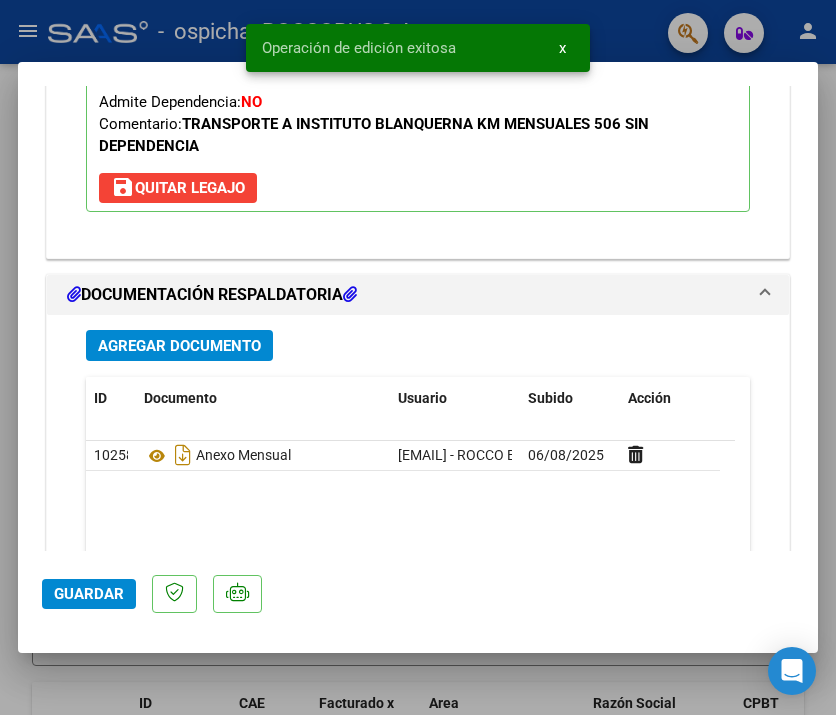 click at bounding box center [418, 357] 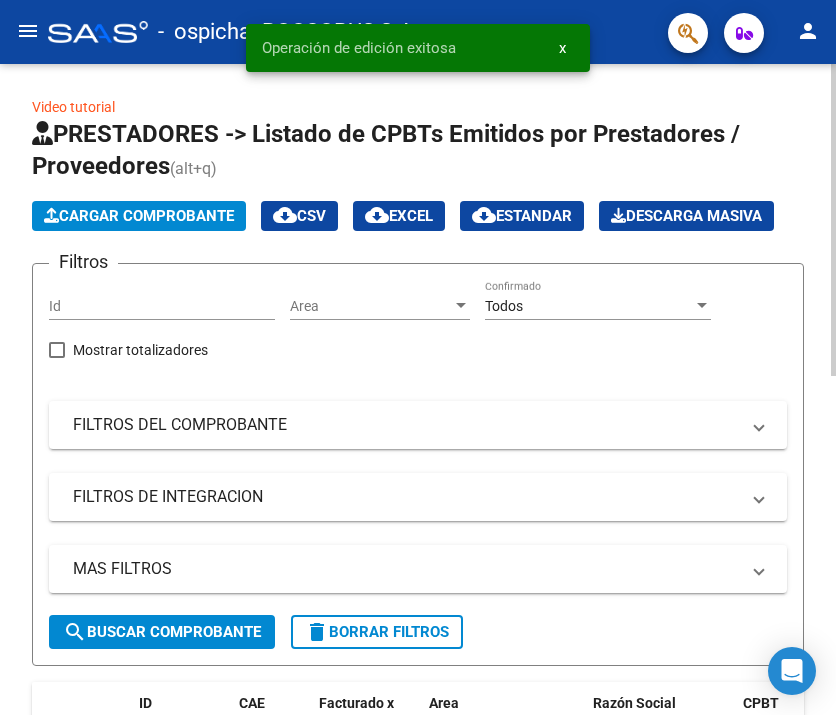 click on "Cargar Comprobante" 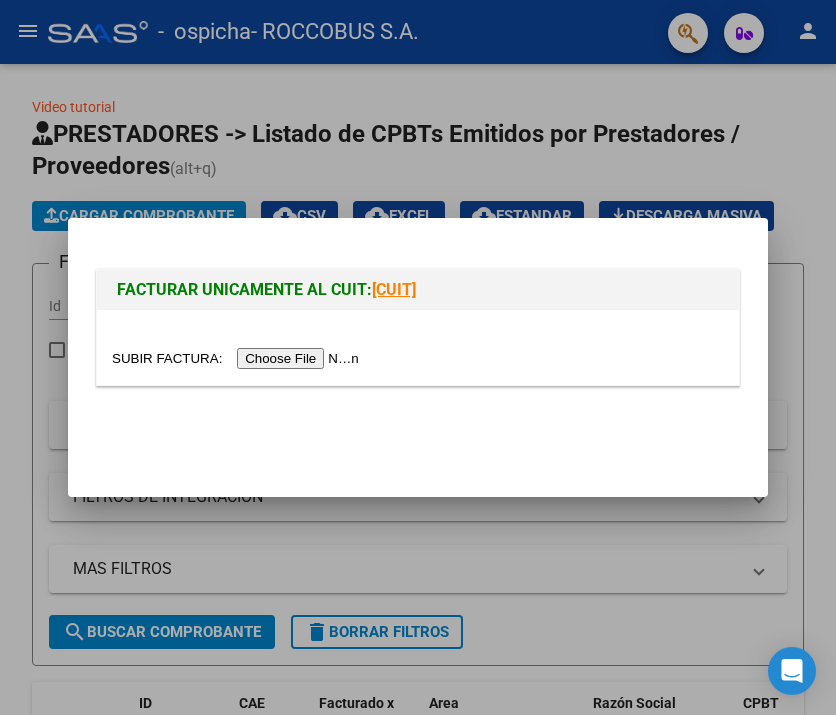 click at bounding box center (238, 358) 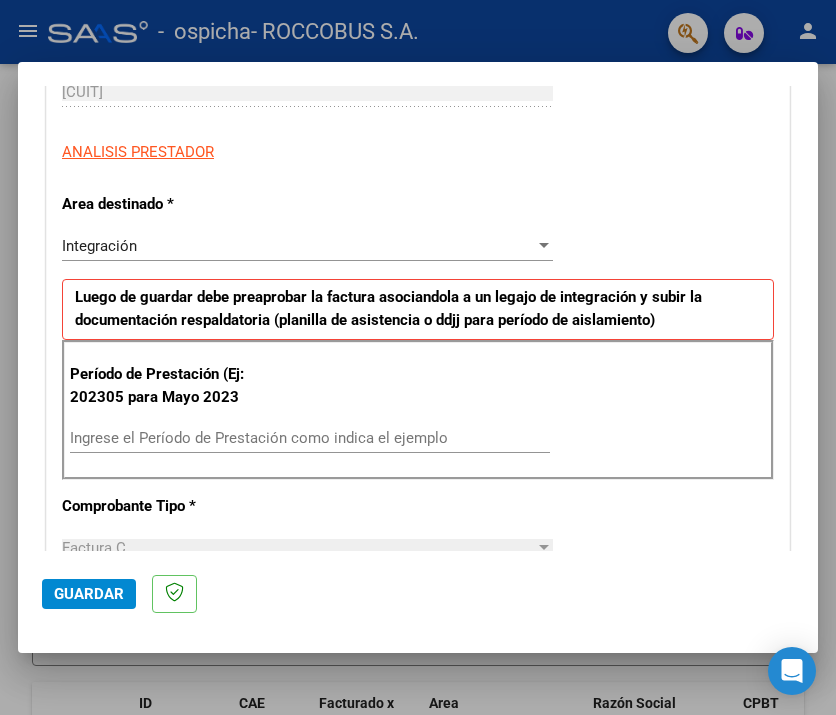 scroll, scrollTop: 324, scrollLeft: 0, axis: vertical 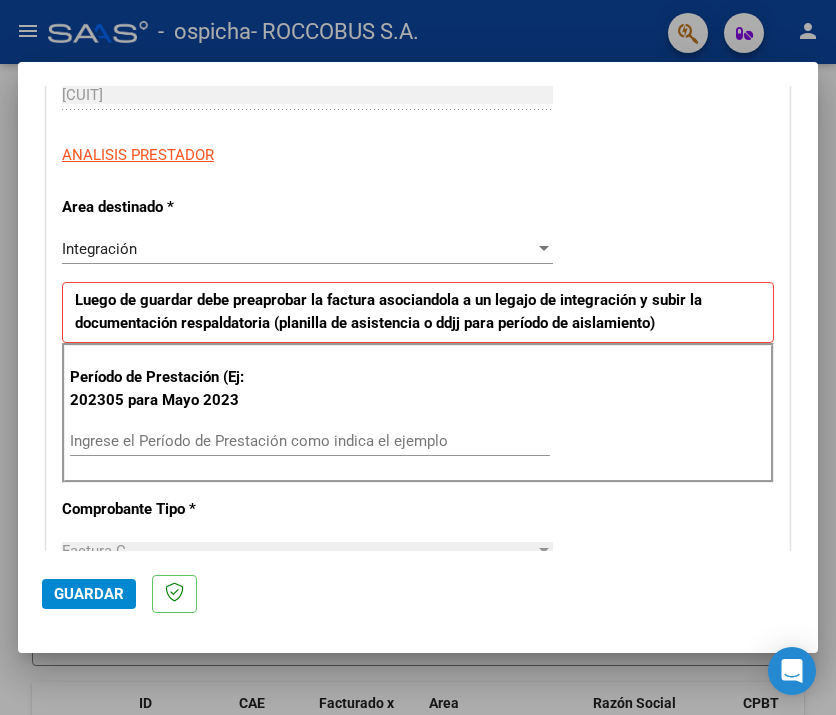click on "Ingrese el Período de Prestación como indica el ejemplo" at bounding box center (310, 441) 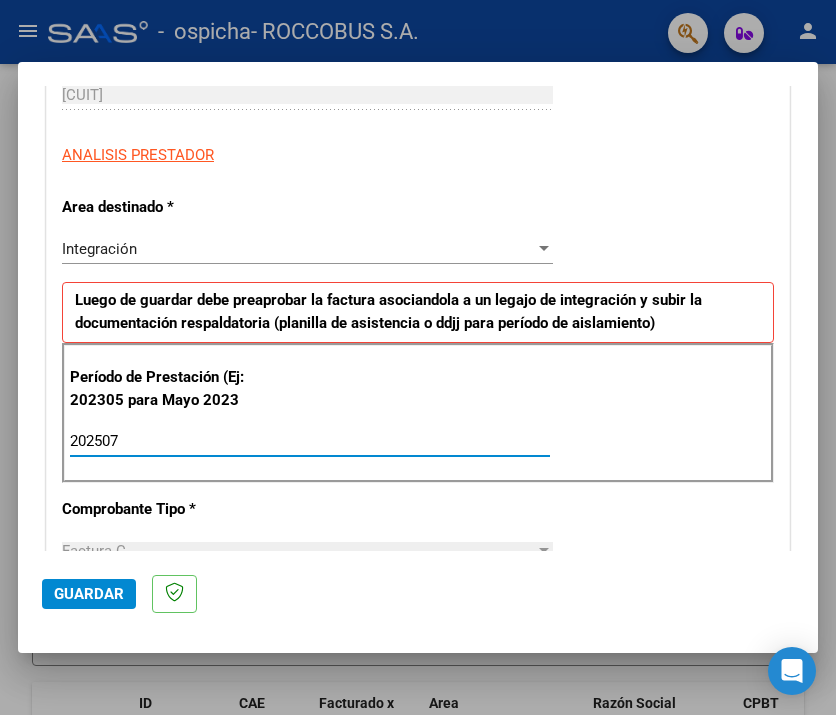 type on "202507" 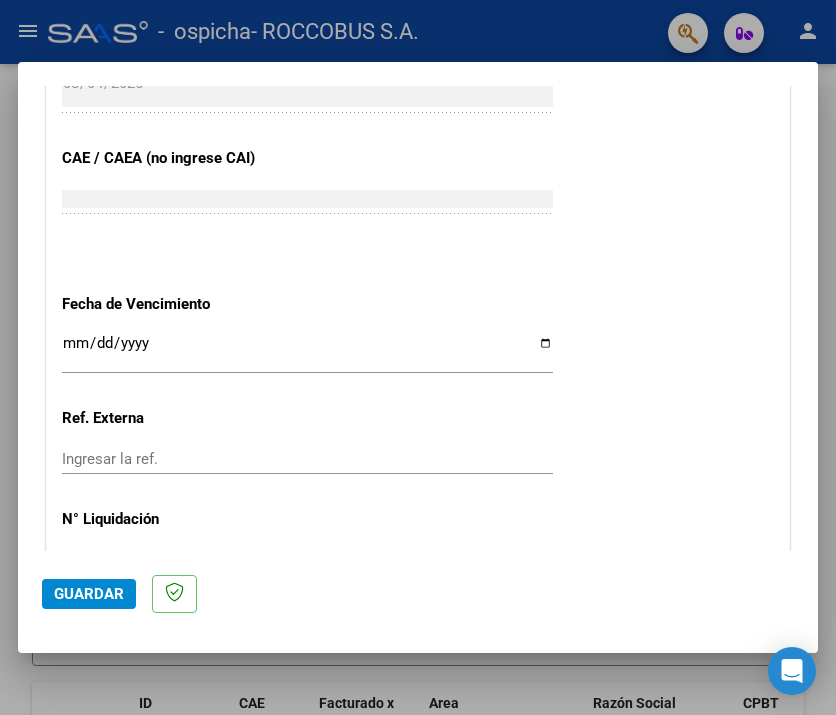 scroll, scrollTop: 1214, scrollLeft: 0, axis: vertical 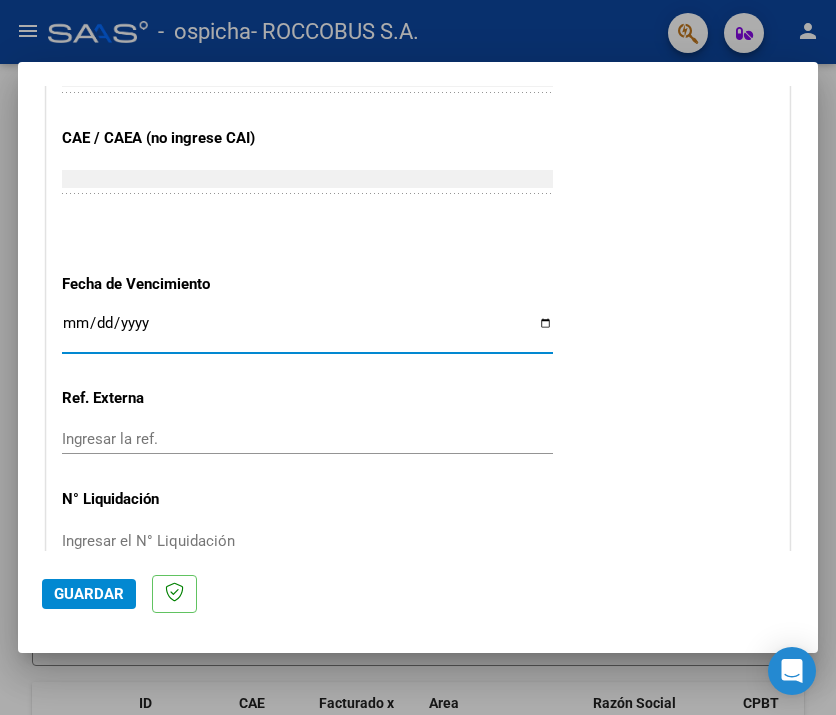 click on "Ingresar la fecha" at bounding box center [307, 331] 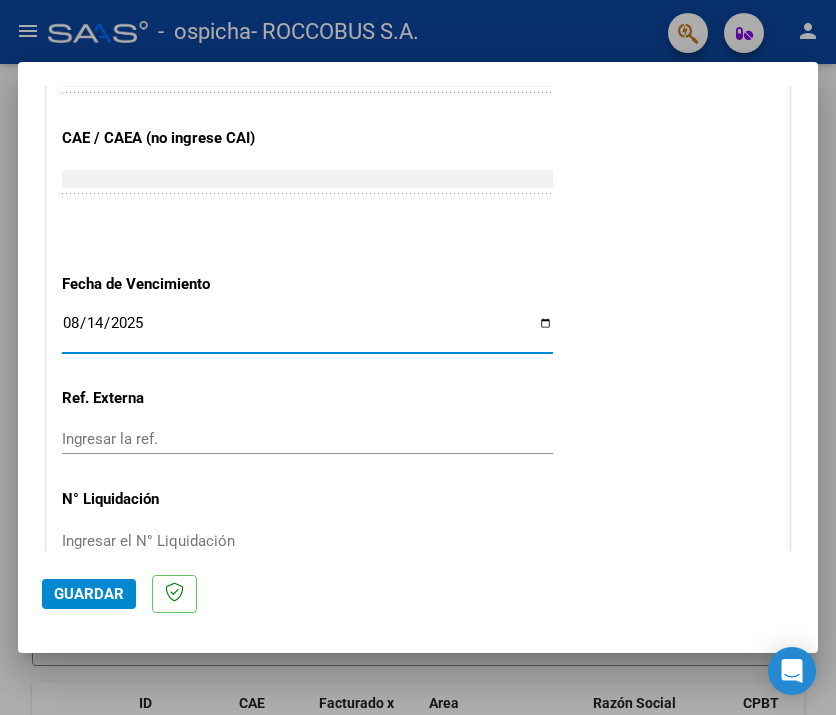 type on "2025-08-14" 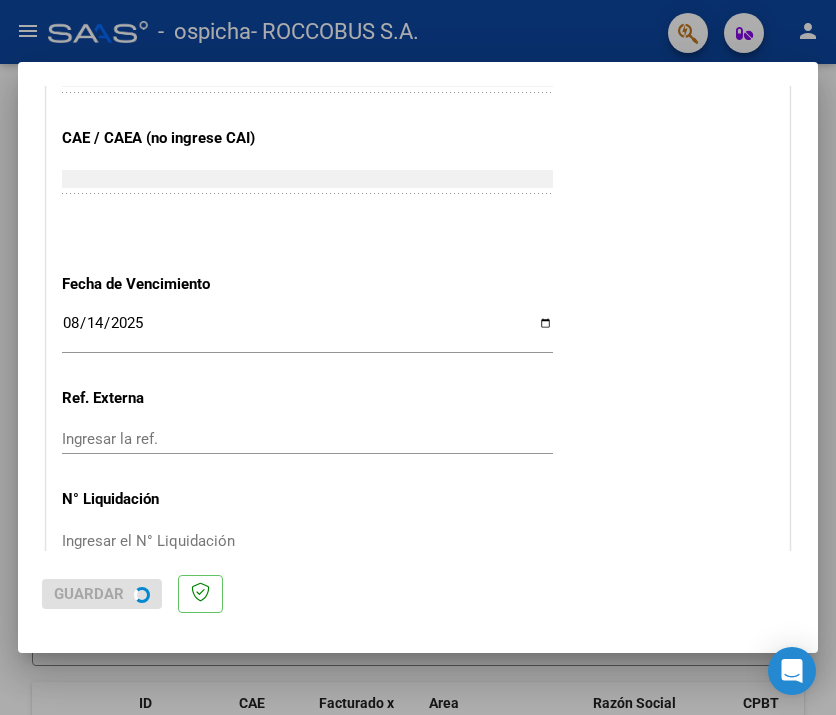 scroll, scrollTop: 0, scrollLeft: 0, axis: both 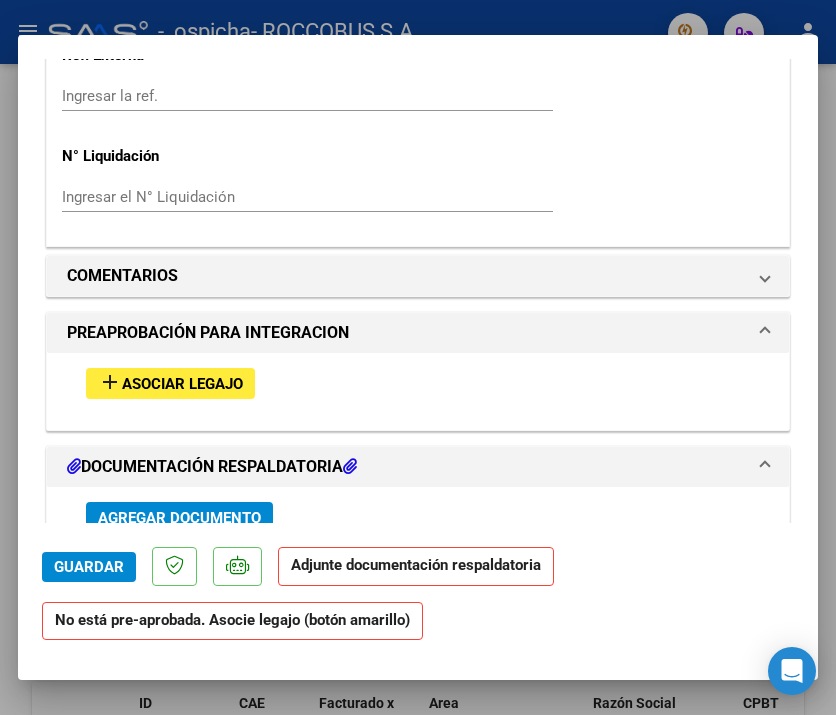 click on "Asociar Legajo" at bounding box center [182, 384] 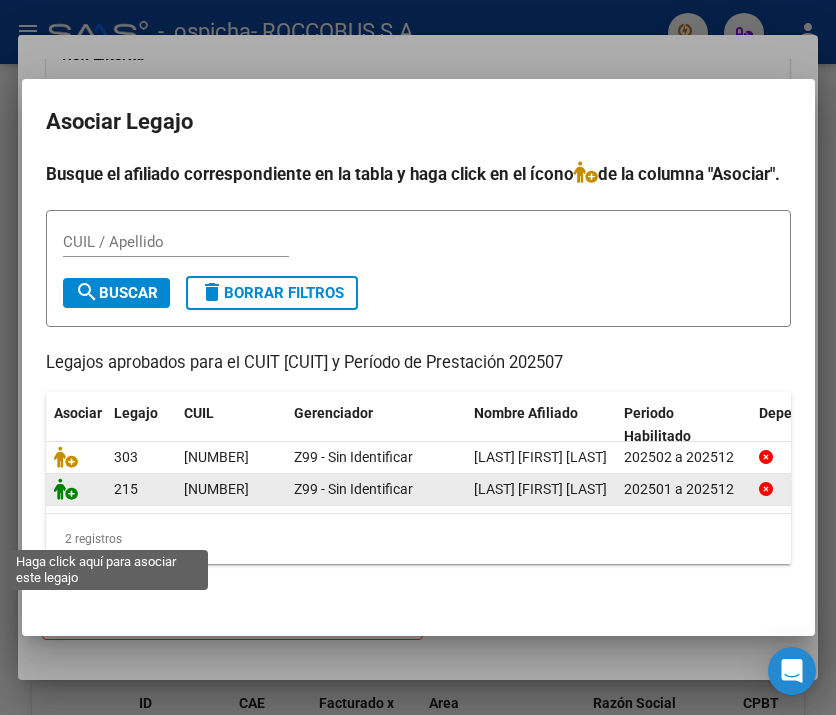 click 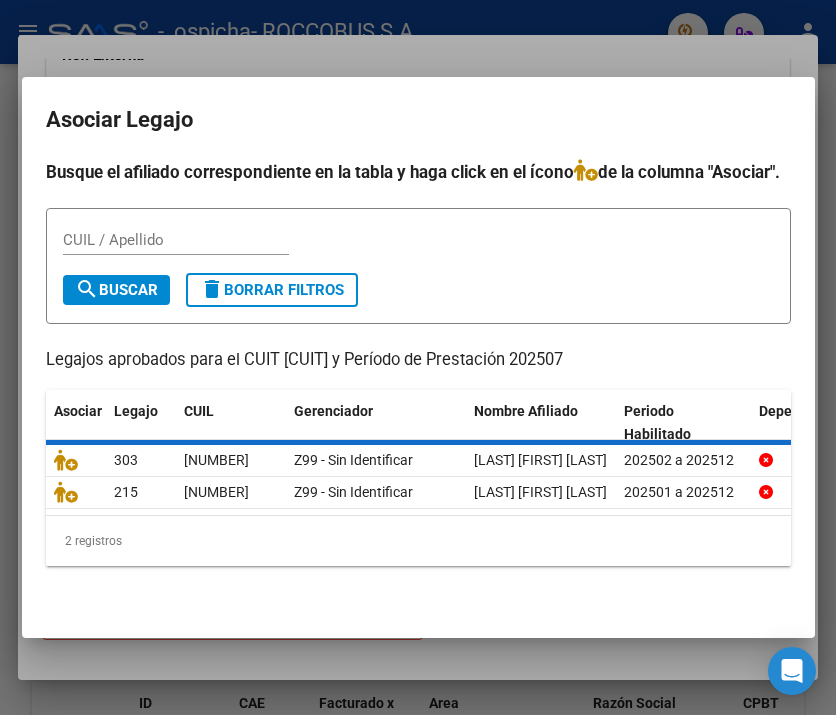 scroll, scrollTop: 1598, scrollLeft: 0, axis: vertical 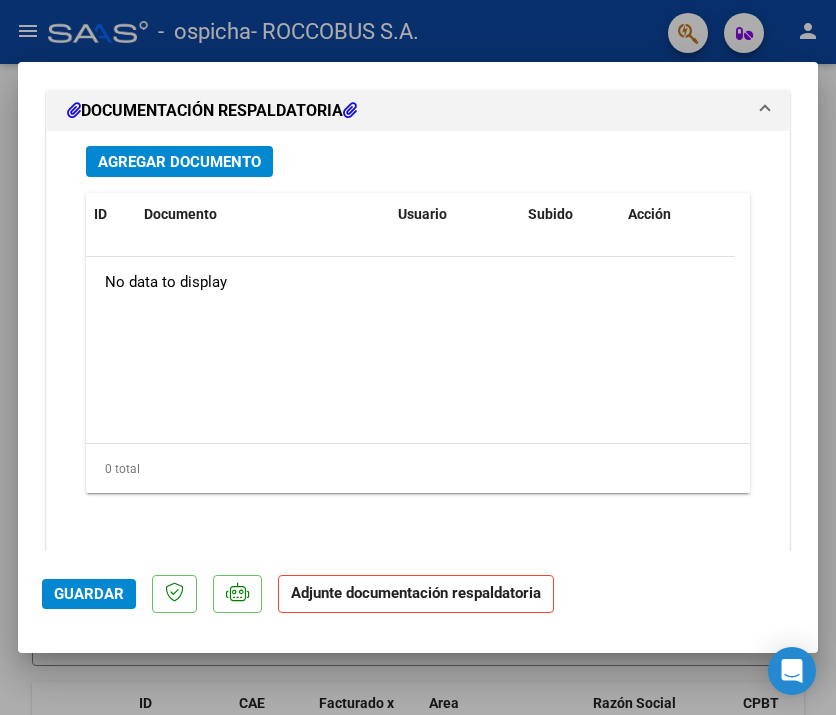 click on "Agregar Documento" at bounding box center [179, 162] 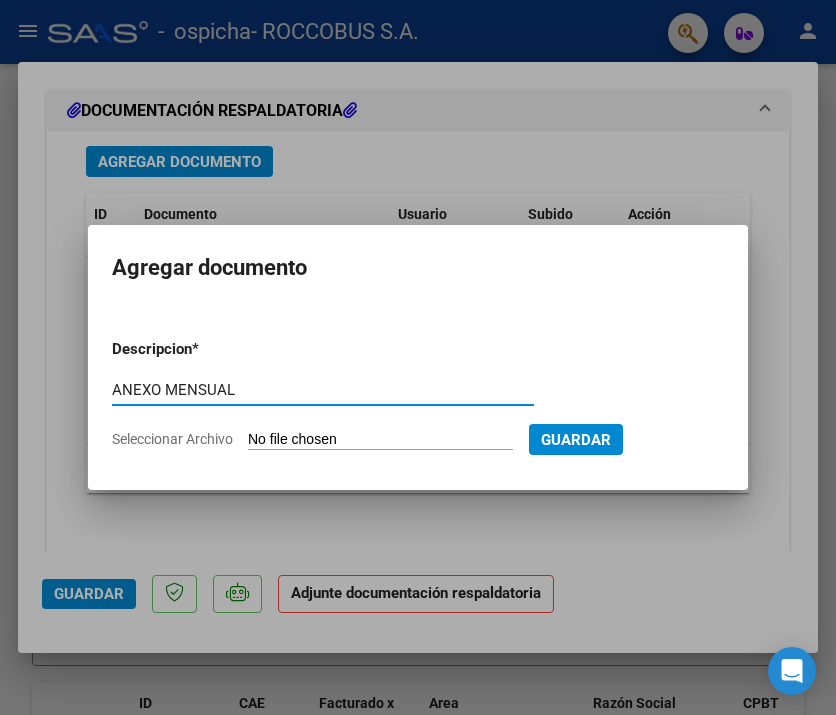 type on "ANEXO MENSUAL" 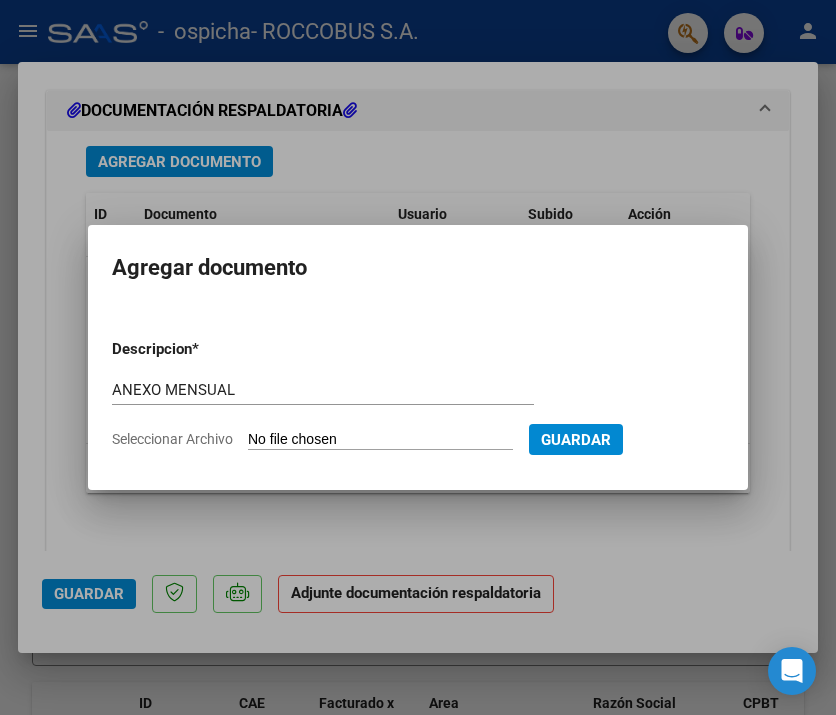 click on "ANEXO MENSUAL Escriba aquí una descripcion" at bounding box center (323, 399) 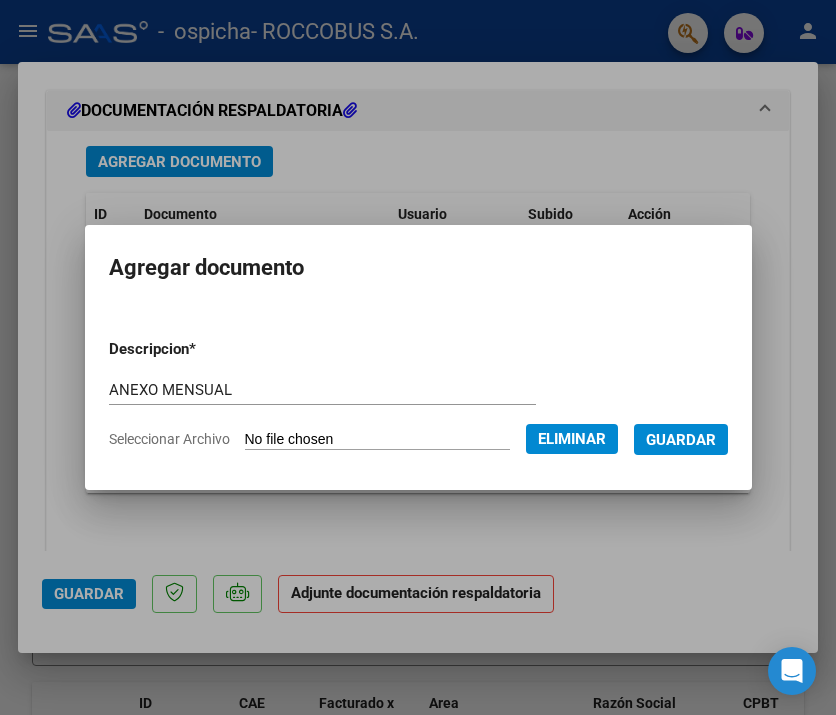 click on "Guardar" at bounding box center [681, 440] 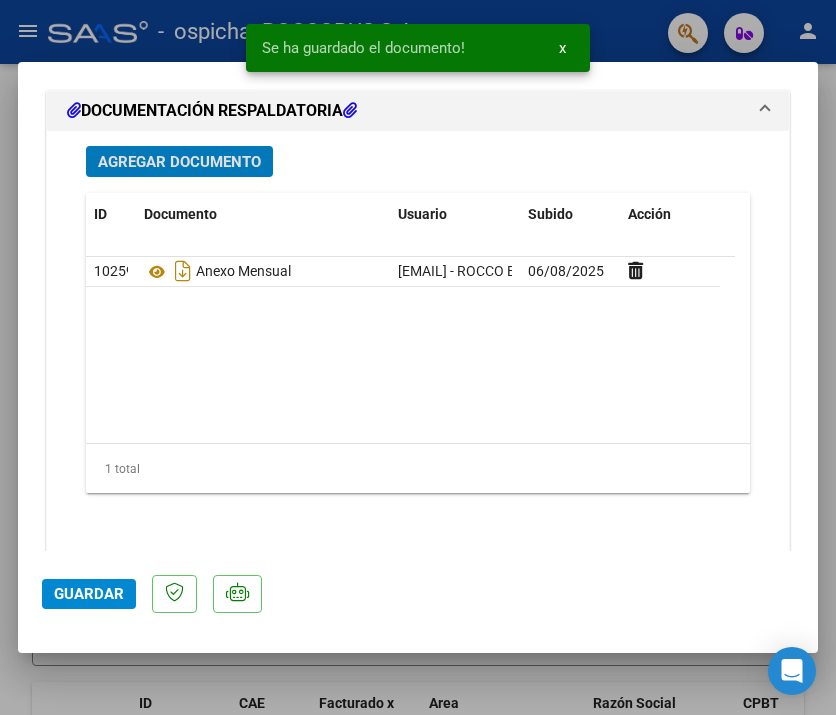 click on "Guardar" 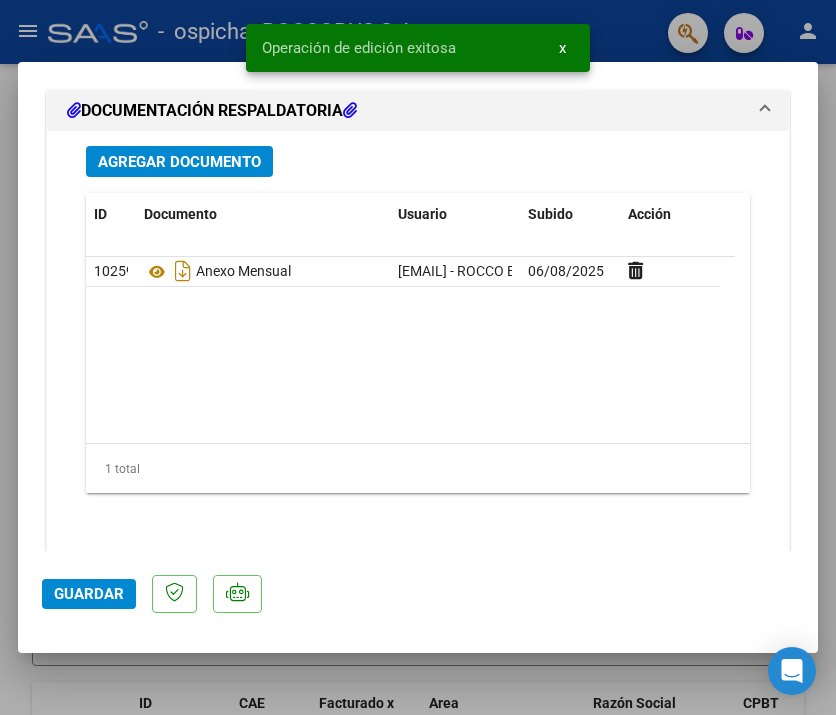 type 